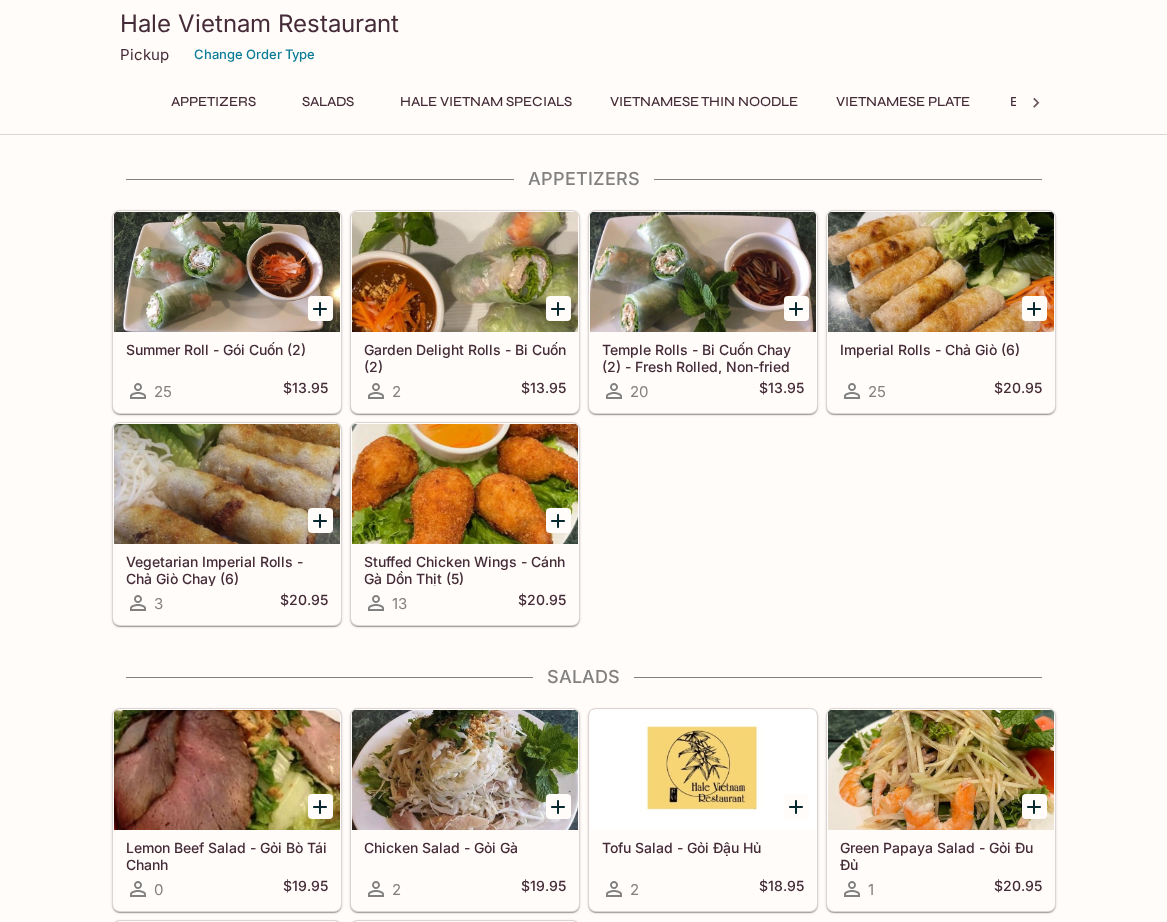 scroll, scrollTop: 0, scrollLeft: 0, axis: both 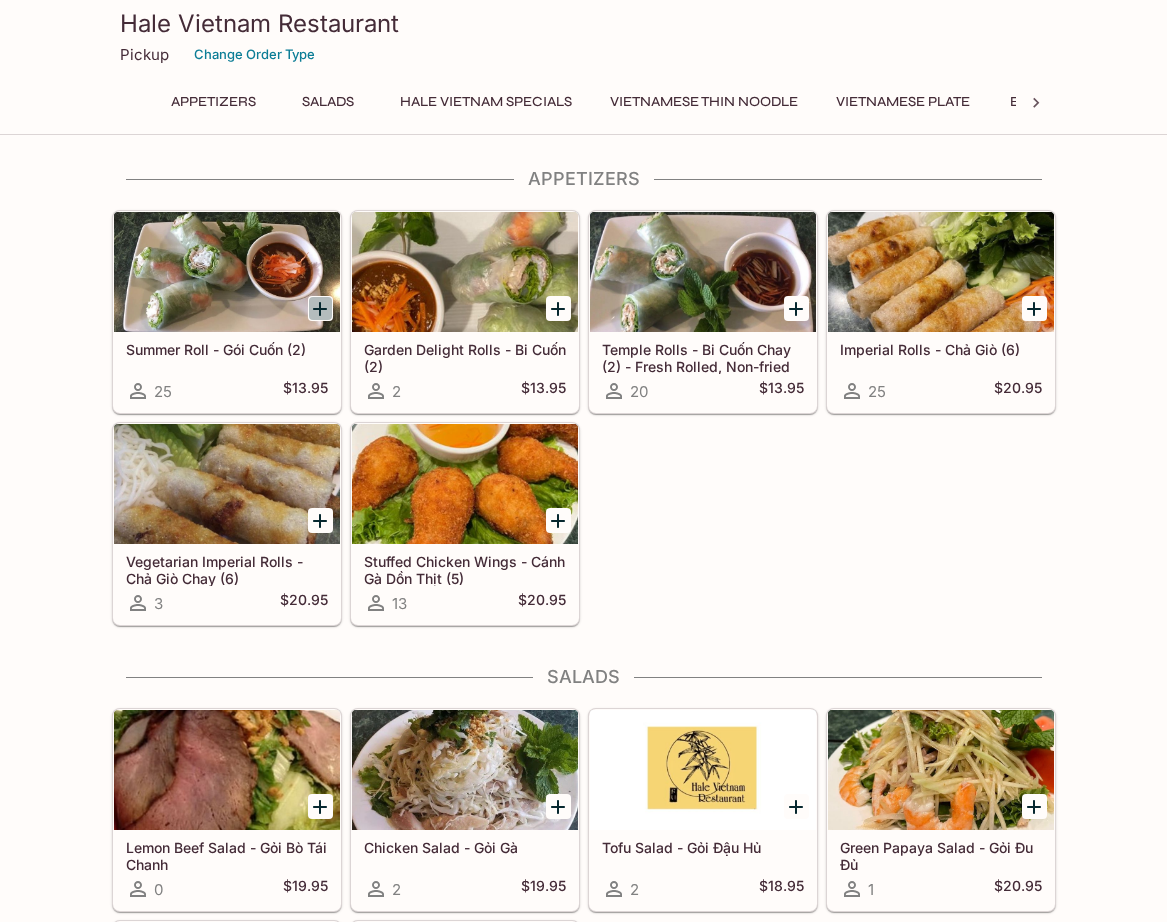 click 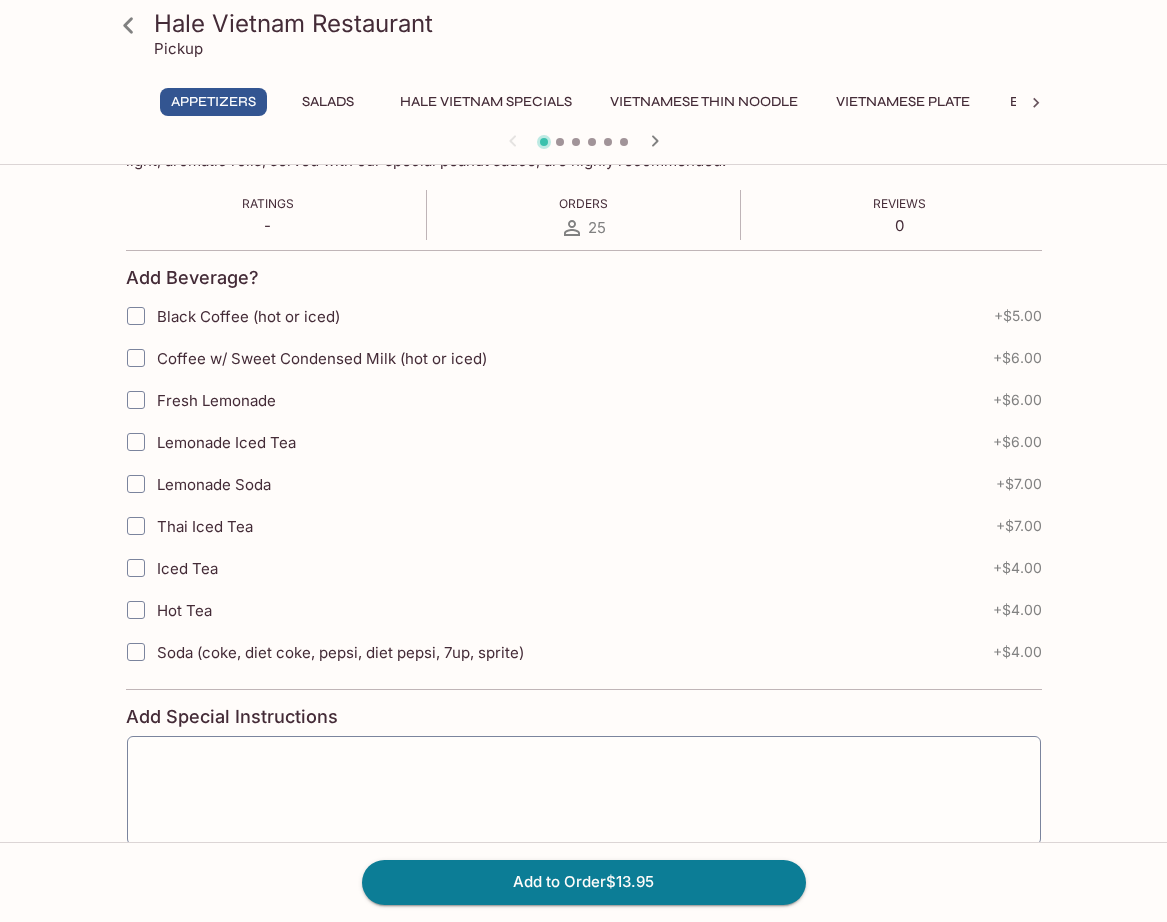 scroll, scrollTop: 417, scrollLeft: 0, axis: vertical 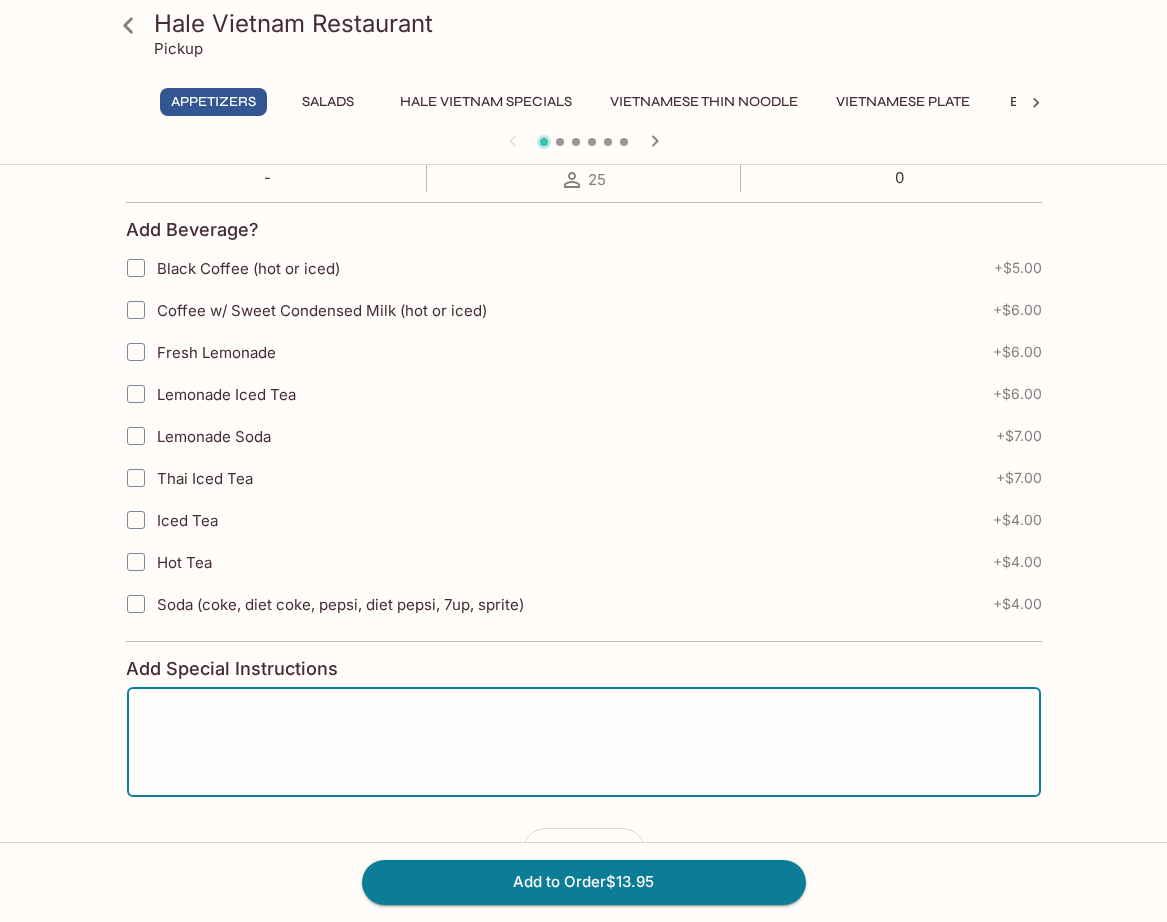 click at bounding box center (584, 742) 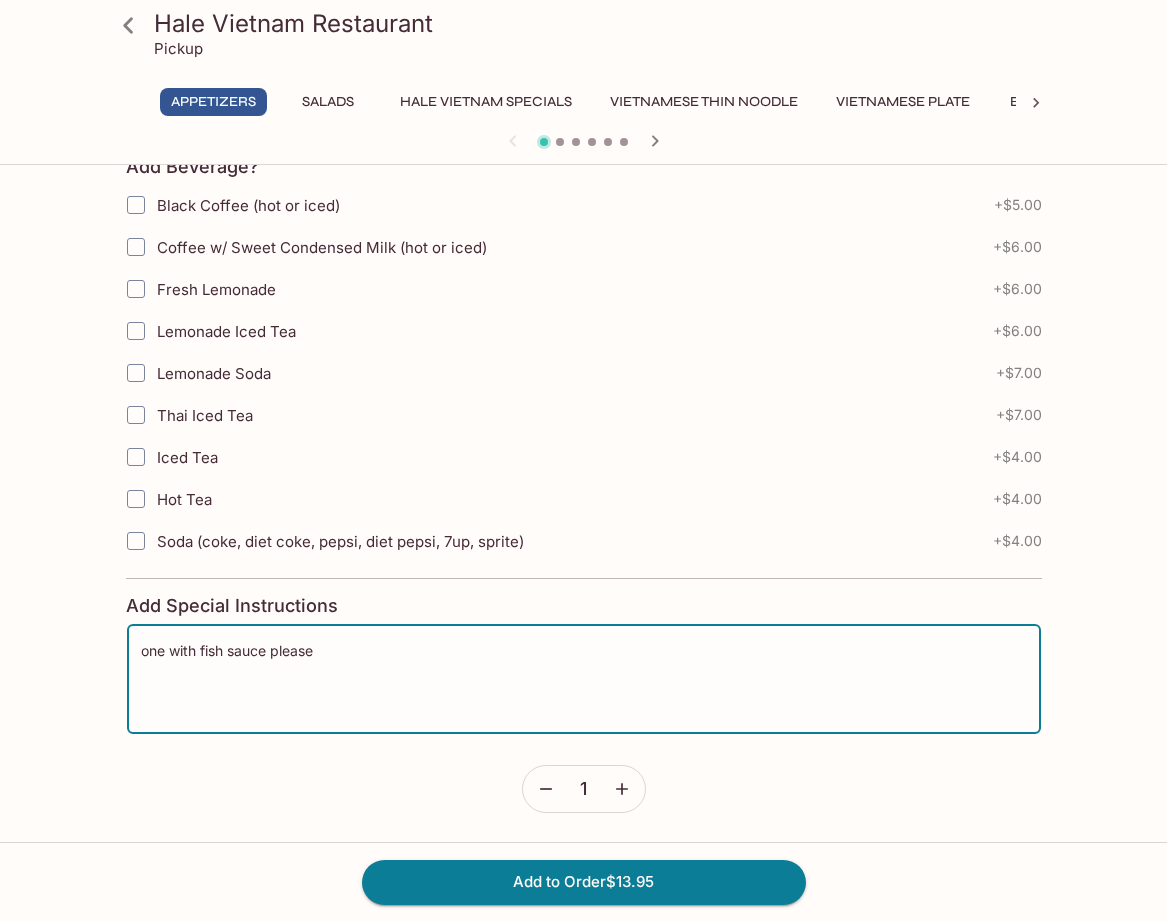 scroll, scrollTop: 479, scrollLeft: 0, axis: vertical 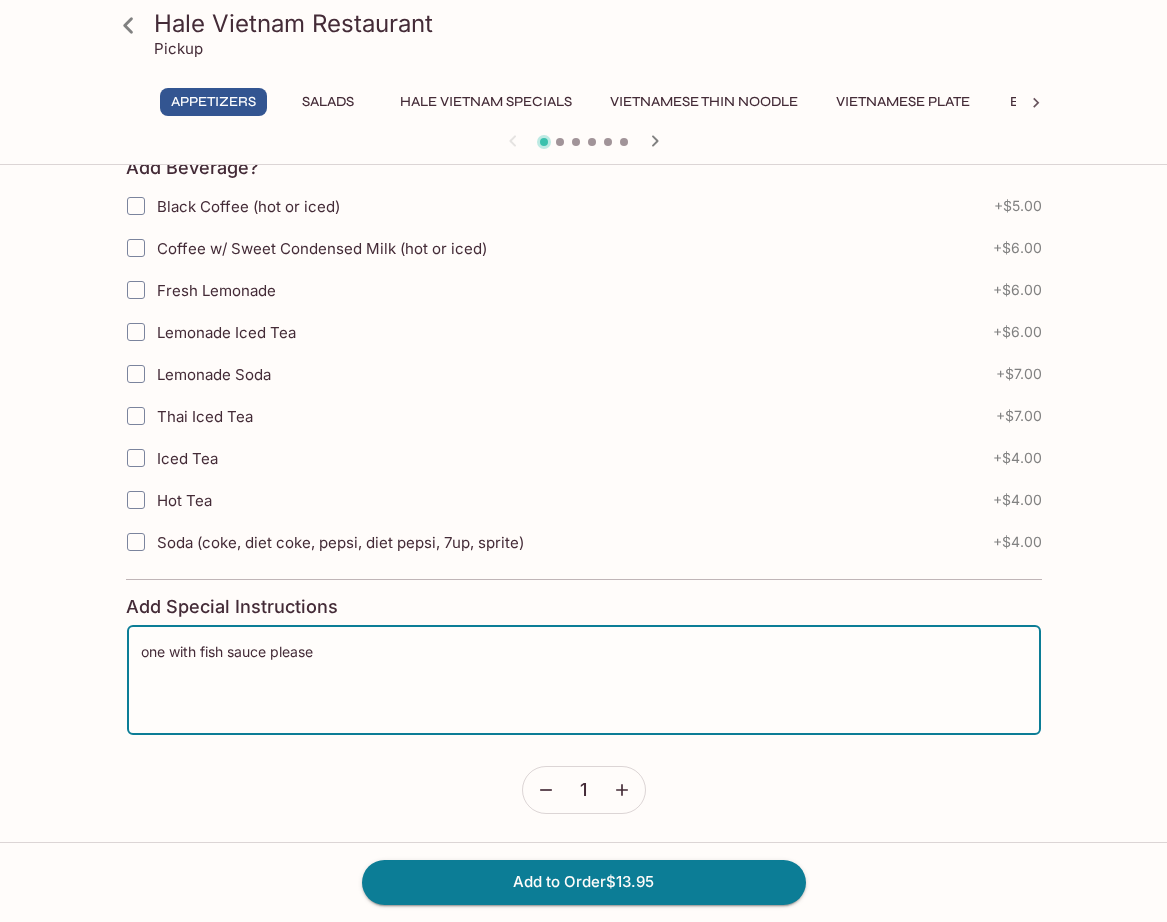 type on "one with fish sauce please" 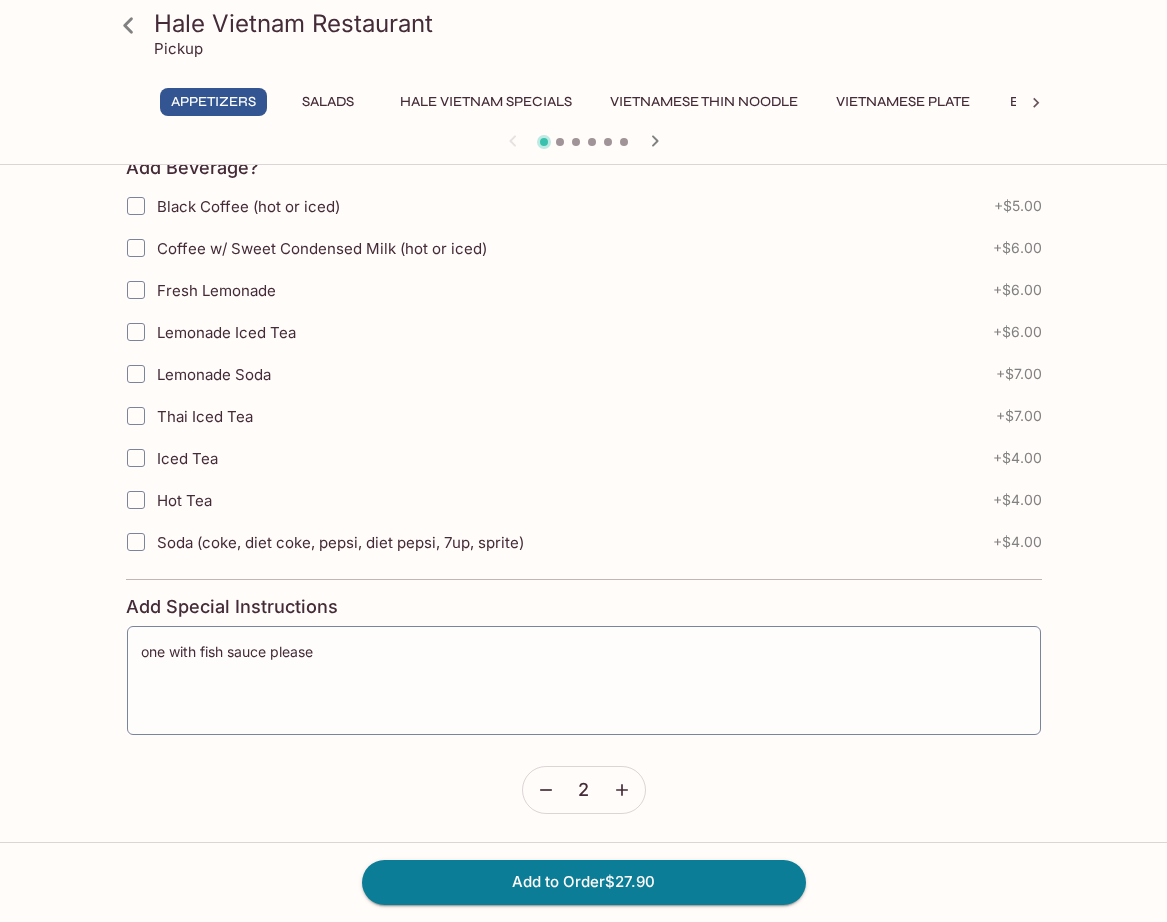 click 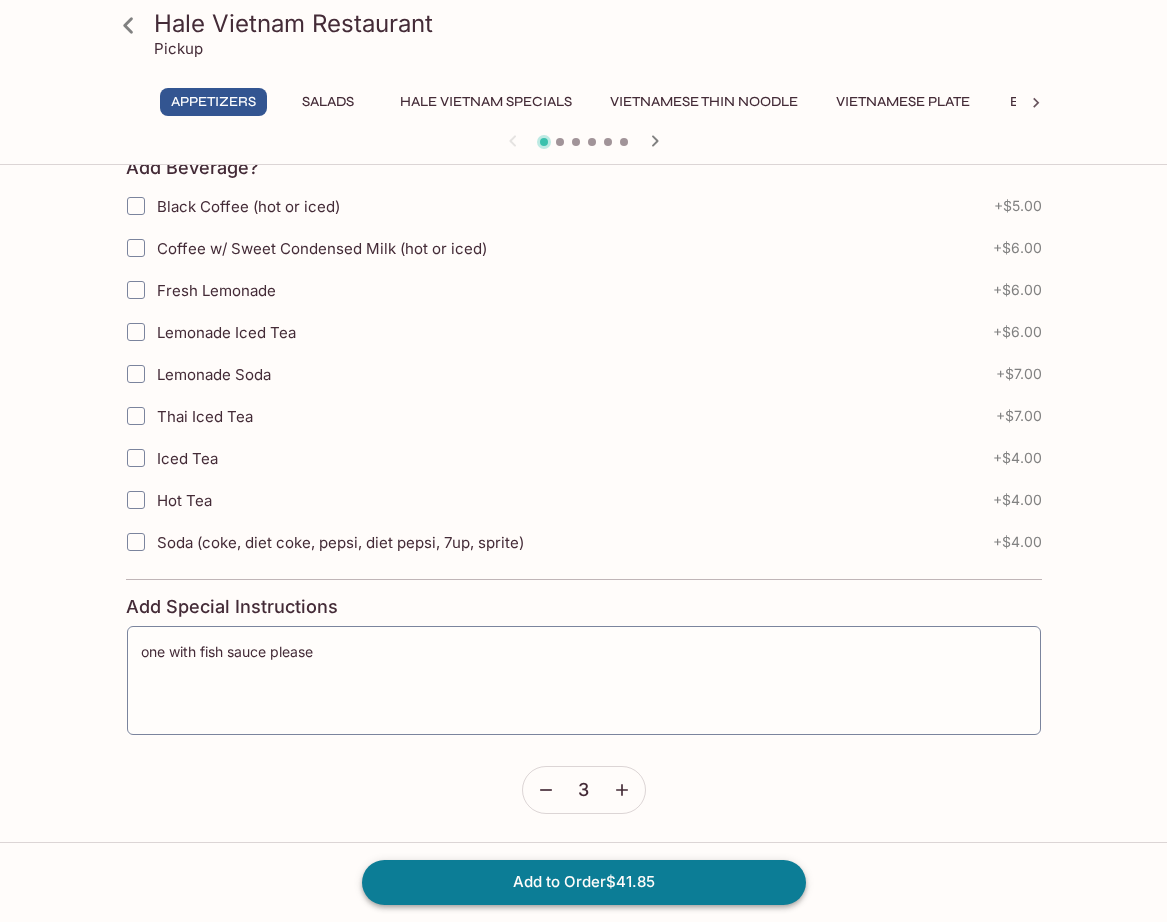 click on "Add to Order  $41.85" at bounding box center (584, 882) 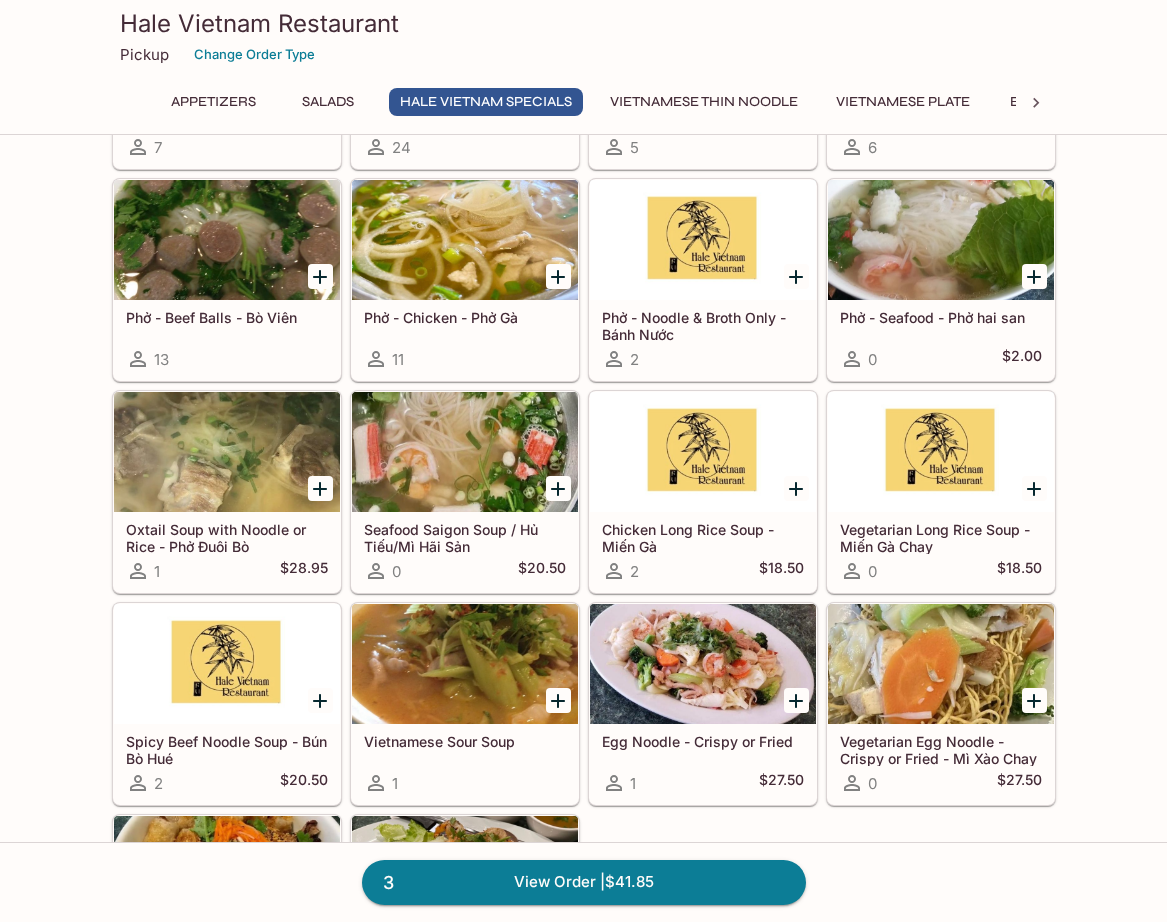 scroll, scrollTop: 1238, scrollLeft: 0, axis: vertical 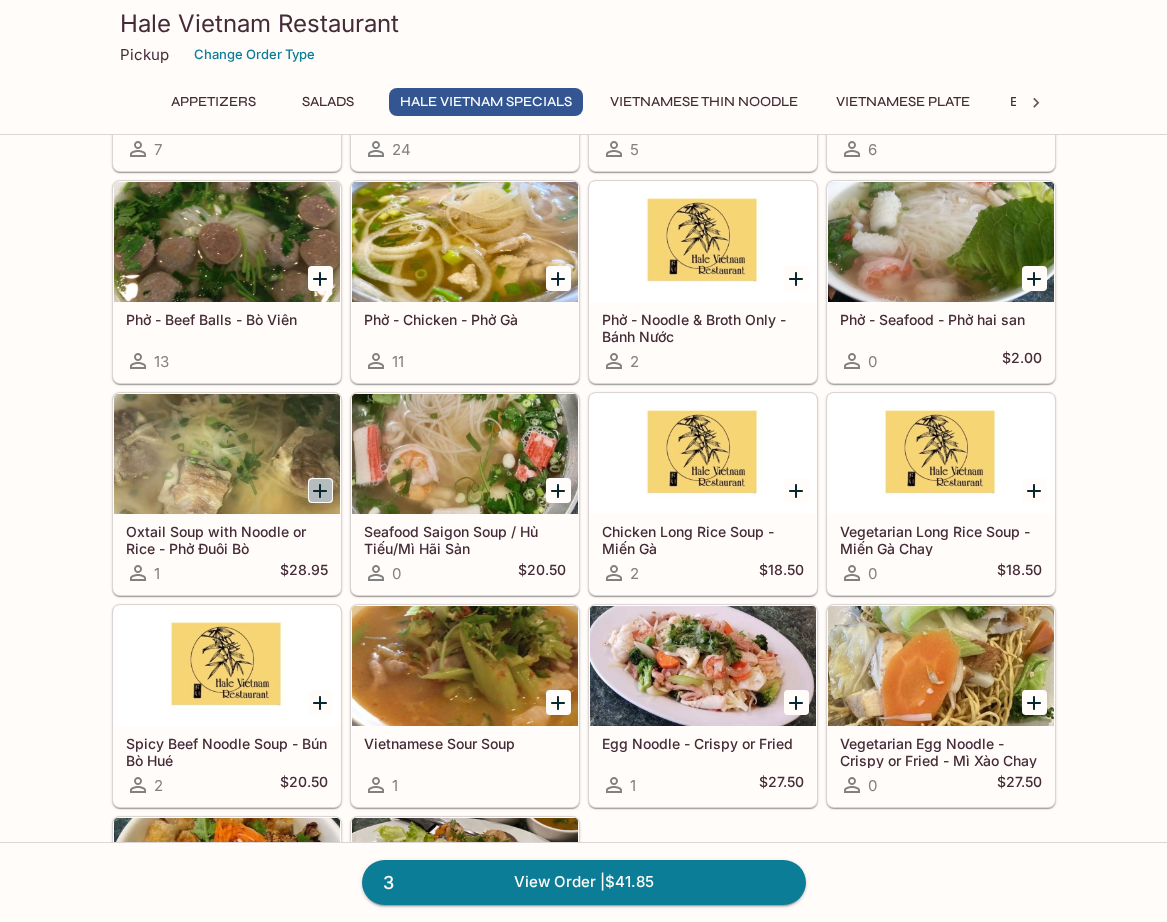 click 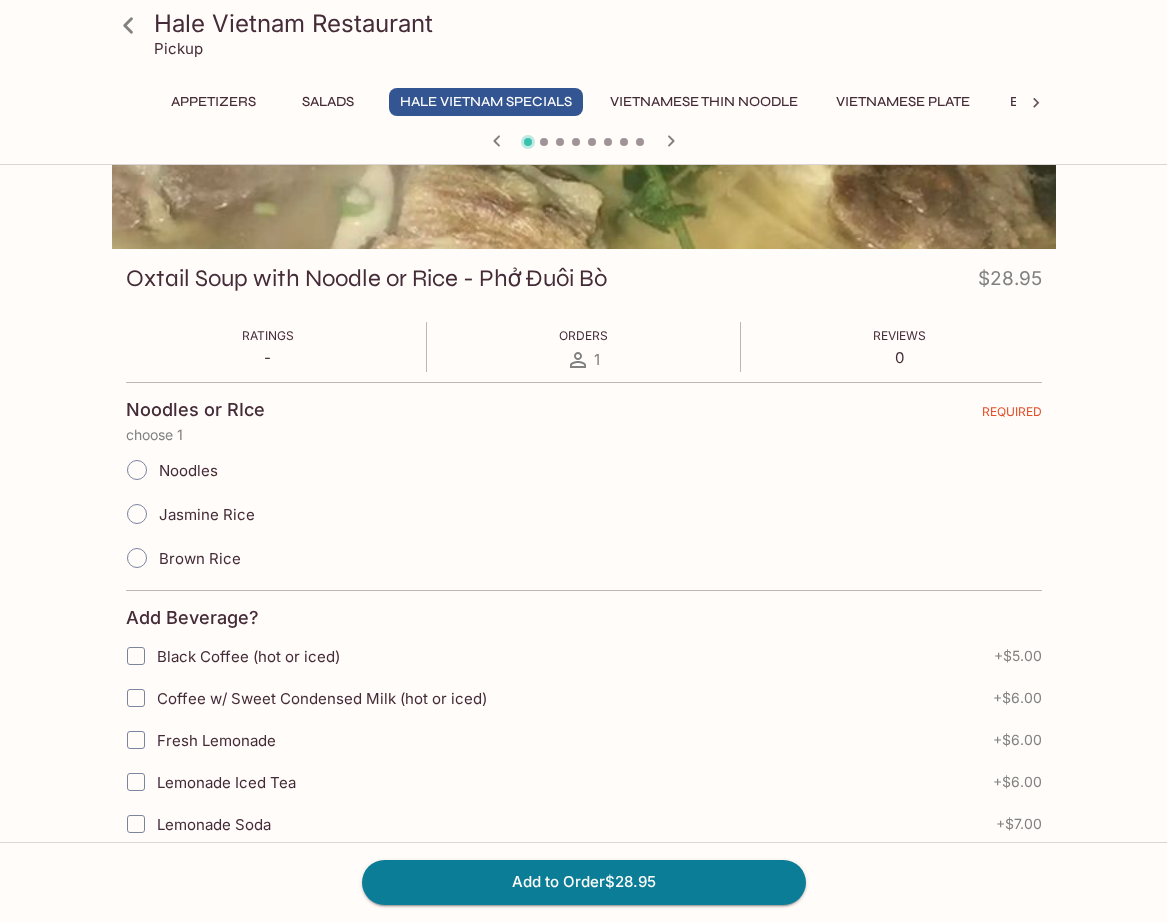 scroll, scrollTop: 200, scrollLeft: 0, axis: vertical 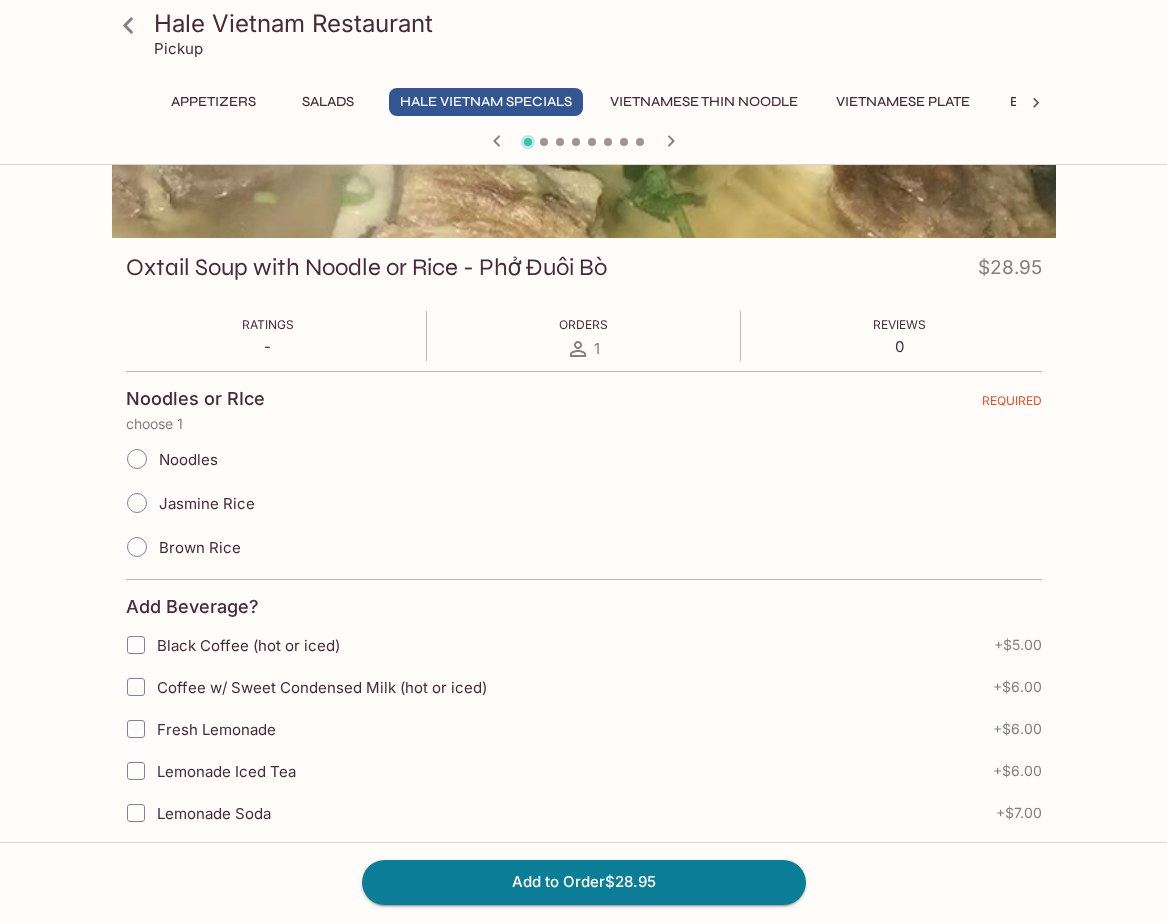 click on "Noodles" at bounding box center (188, 459) 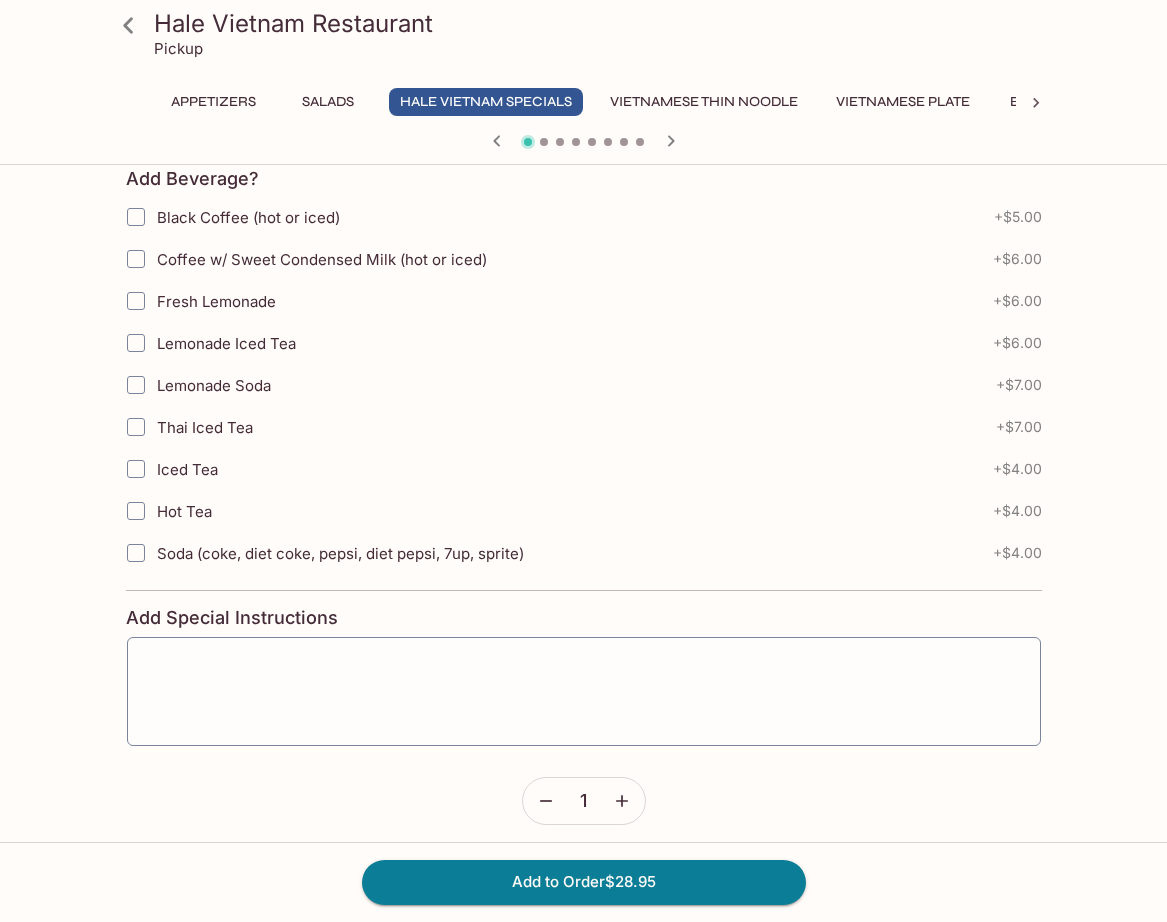 scroll, scrollTop: 635, scrollLeft: 0, axis: vertical 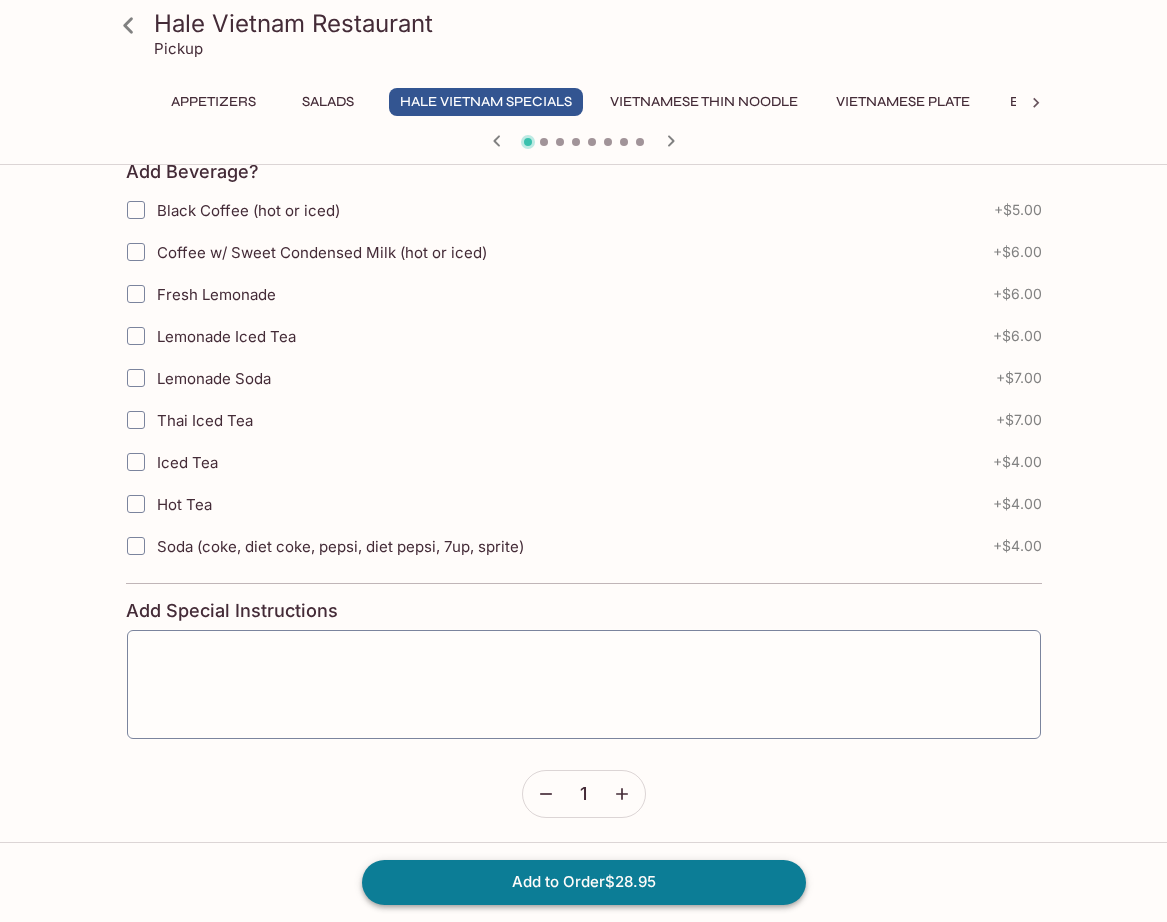 click on "Add to Order  $[PRICE]" at bounding box center (584, 882) 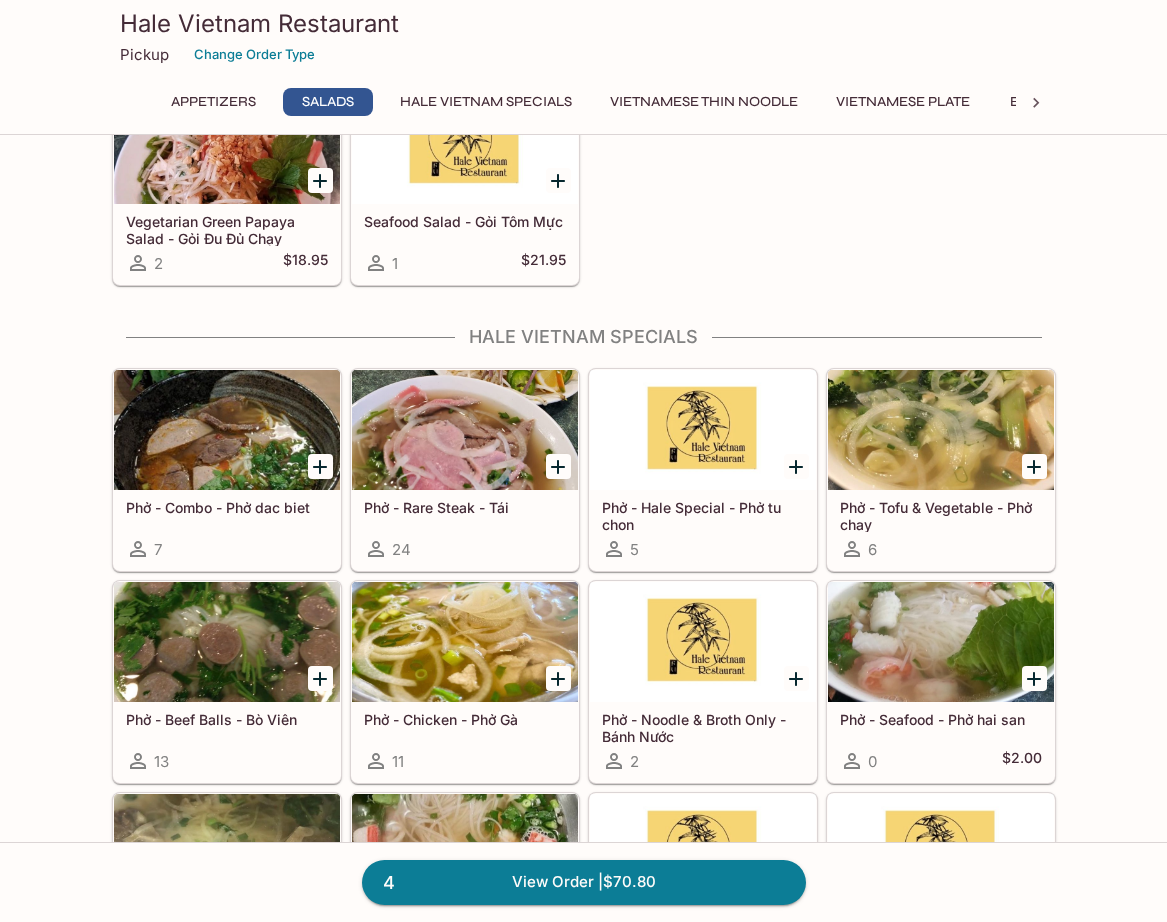 scroll, scrollTop: 845, scrollLeft: 0, axis: vertical 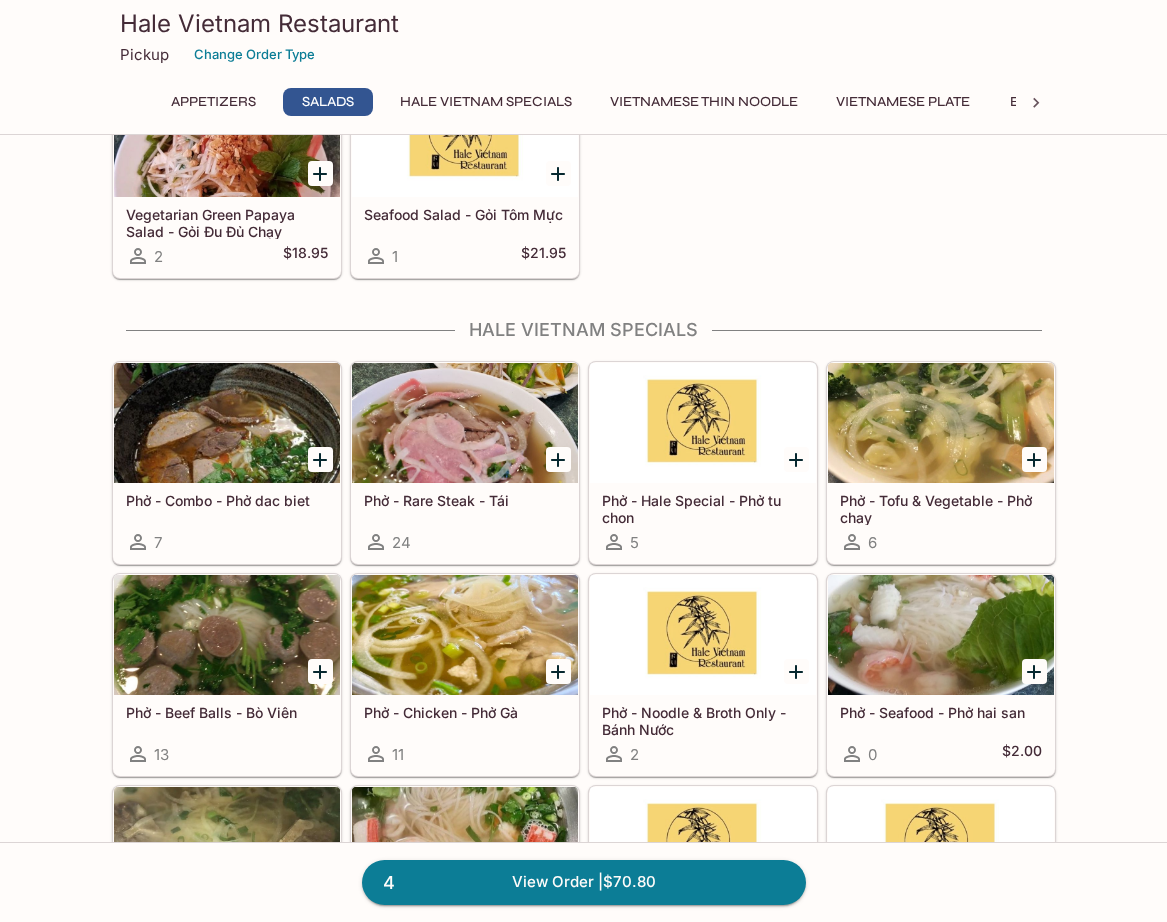 click at bounding box center (227, 423) 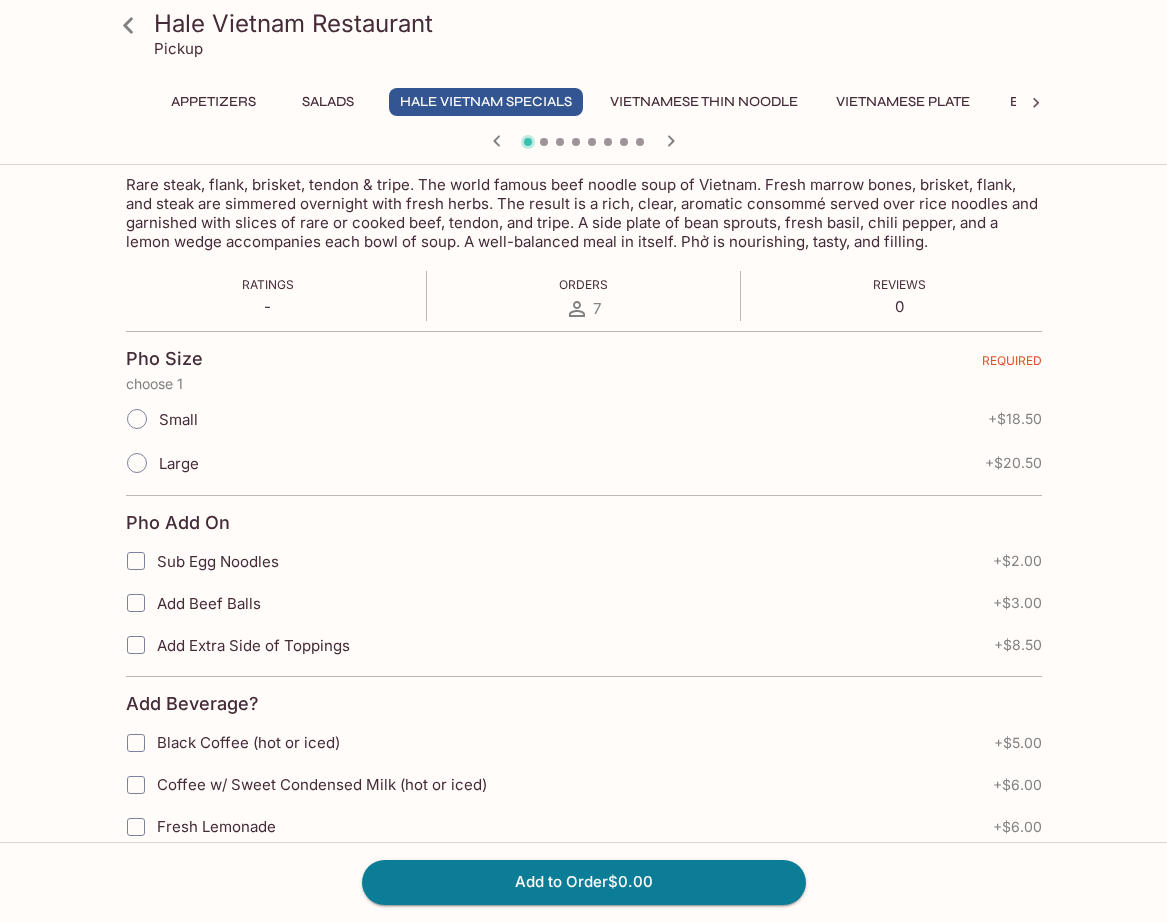 scroll, scrollTop: 338, scrollLeft: 0, axis: vertical 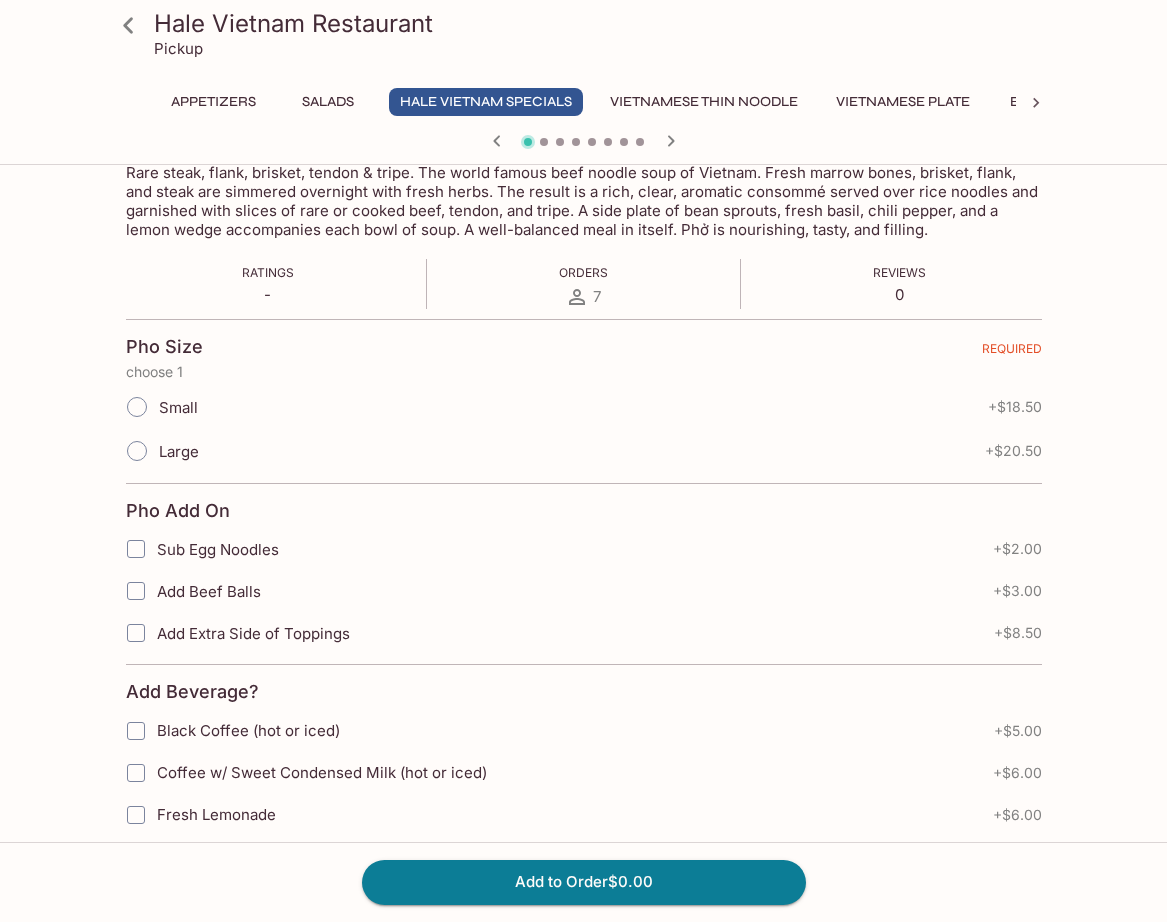 click on "Large" at bounding box center [179, 451] 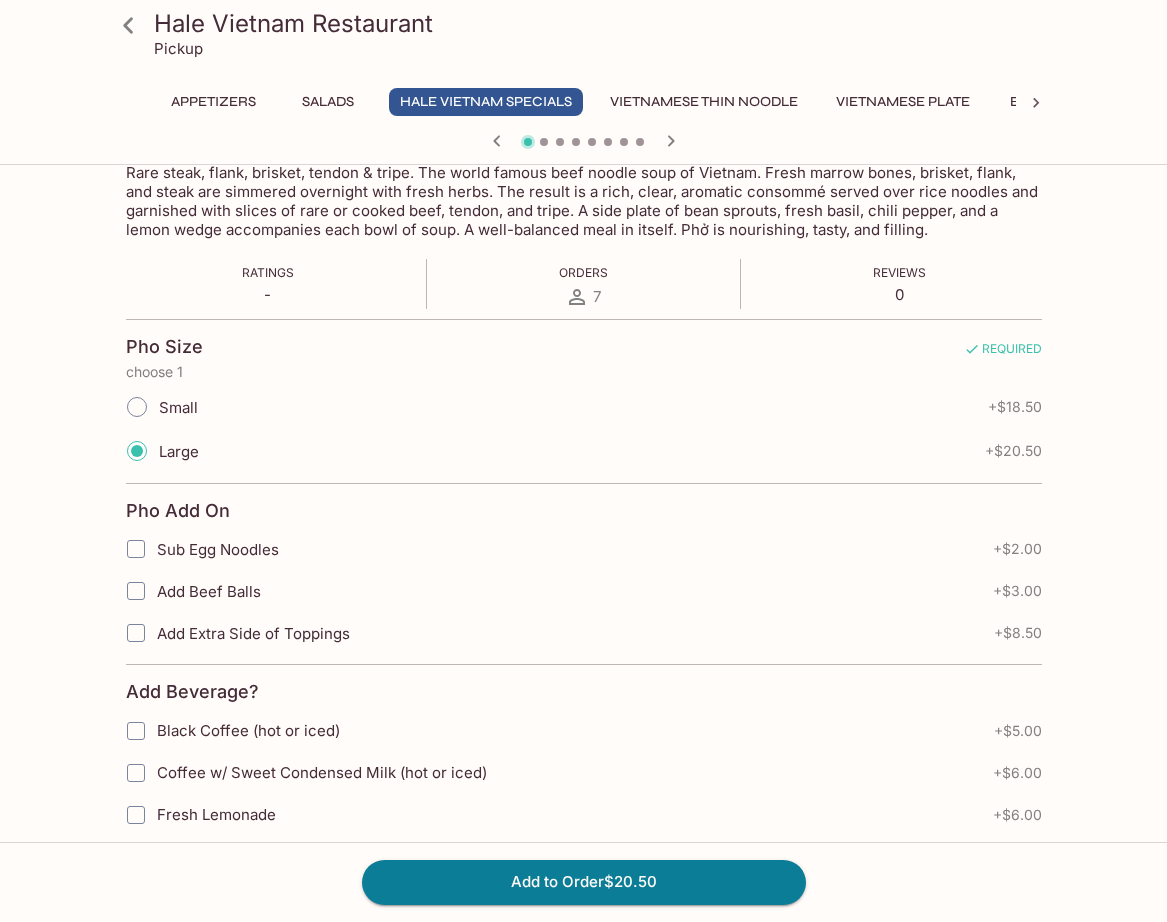 click on "Add Beef Balls" at bounding box center [209, 591] 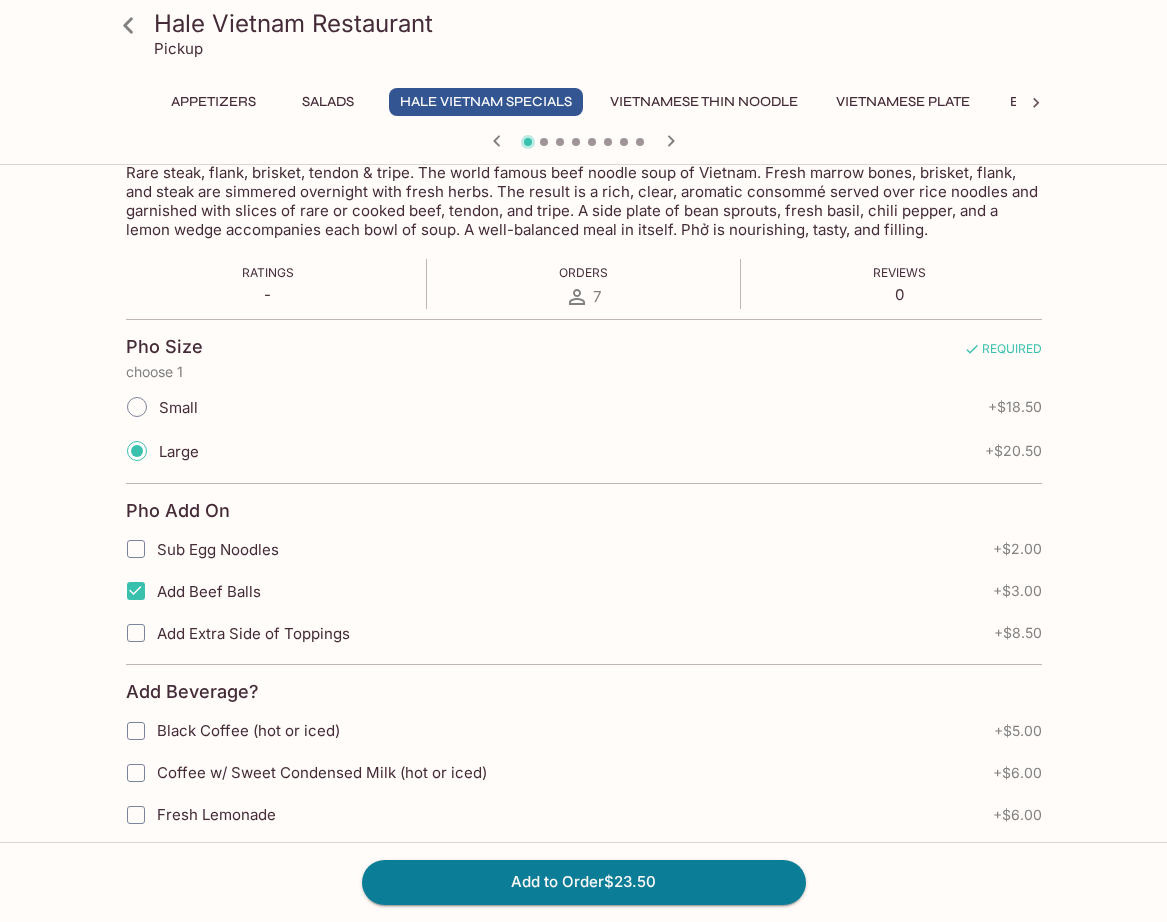 click on "Add Extra Side of Toppings" at bounding box center (253, 633) 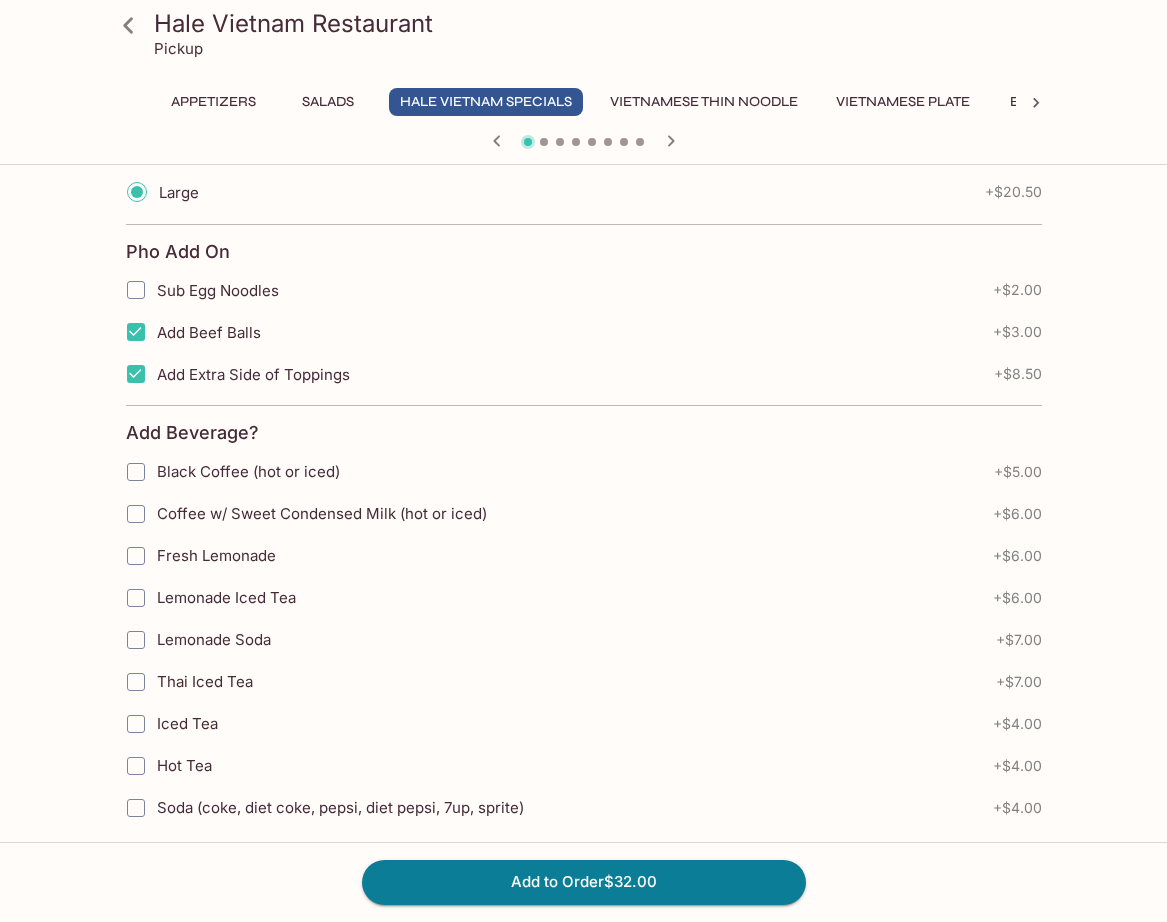 scroll, scrollTop: 600, scrollLeft: 0, axis: vertical 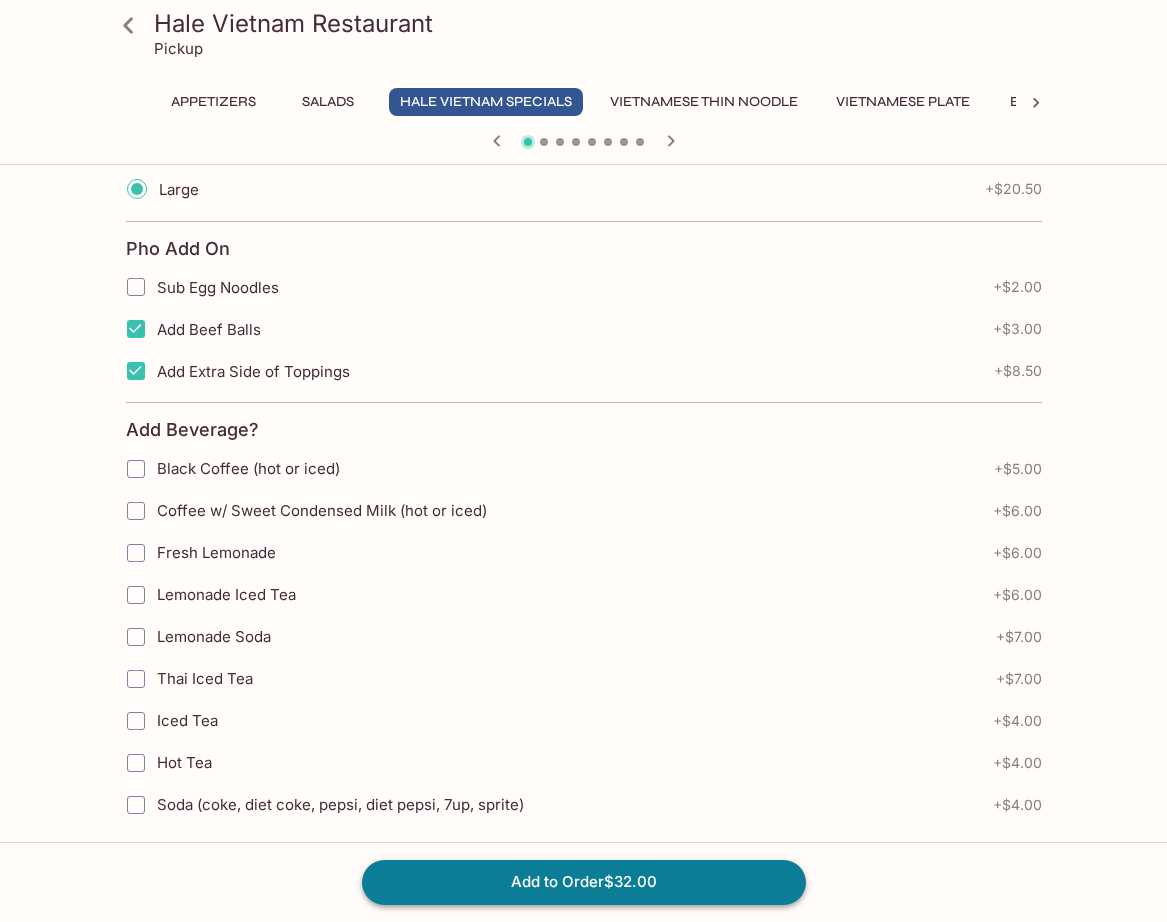click on "Add to Order  $[PRICE]" at bounding box center [584, 882] 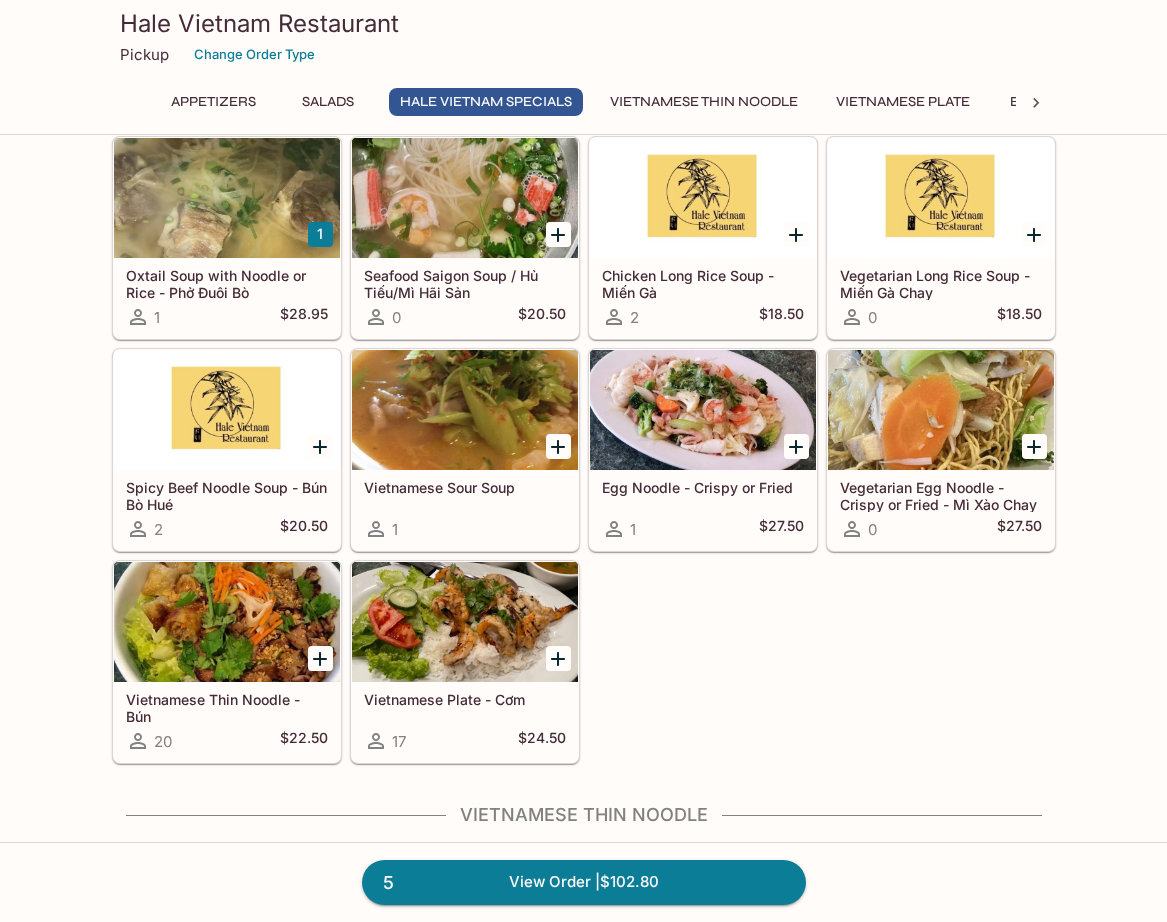 scroll, scrollTop: 1526, scrollLeft: 0, axis: vertical 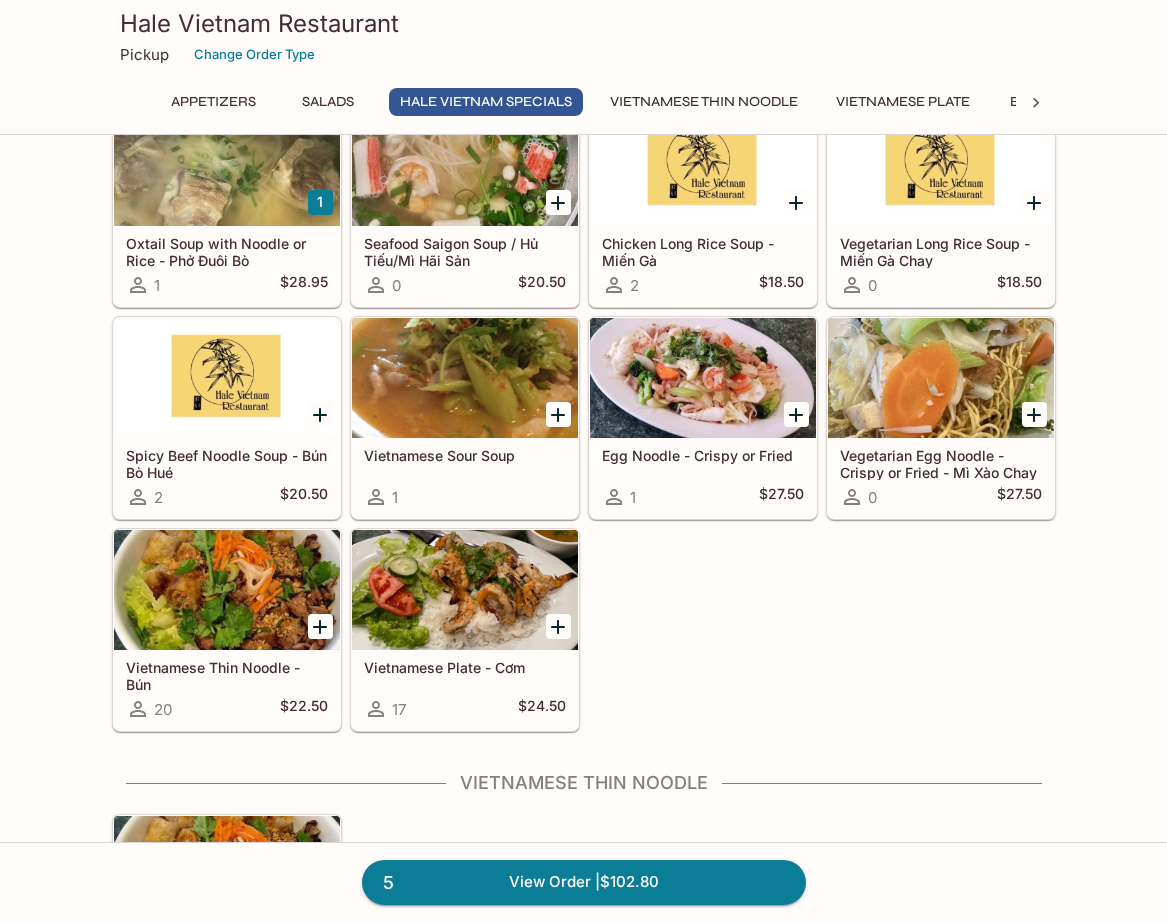 click at bounding box center (465, 590) 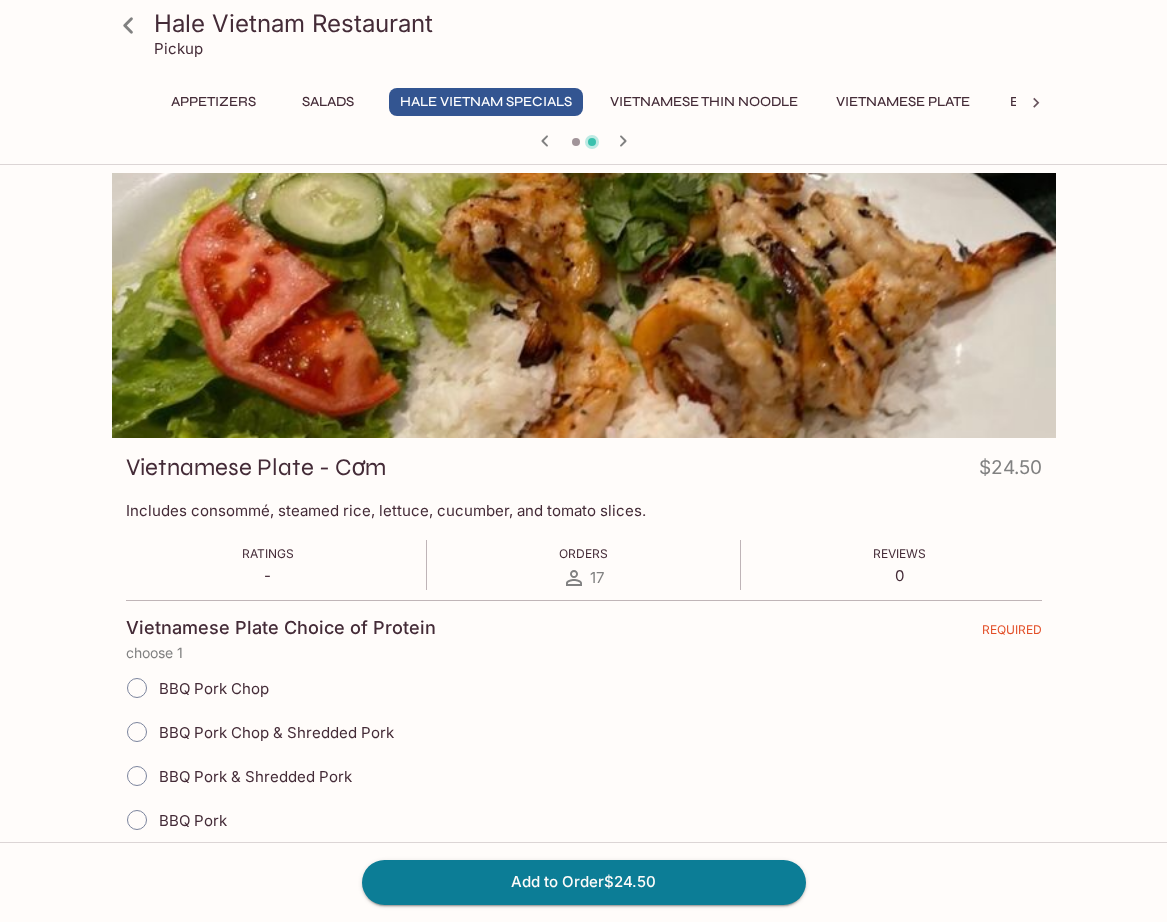click on "BBQ Pork Chop" at bounding box center (214, 688) 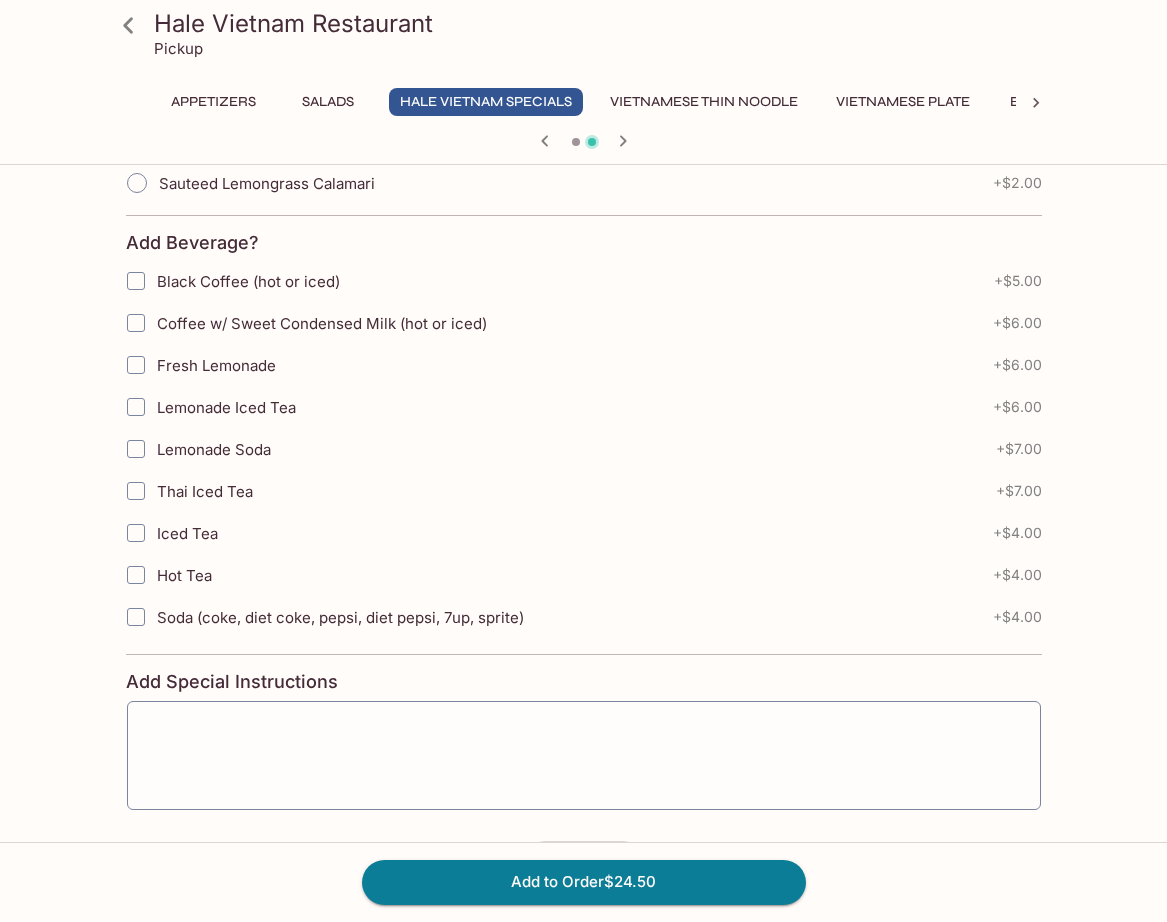 scroll, scrollTop: 1016, scrollLeft: 0, axis: vertical 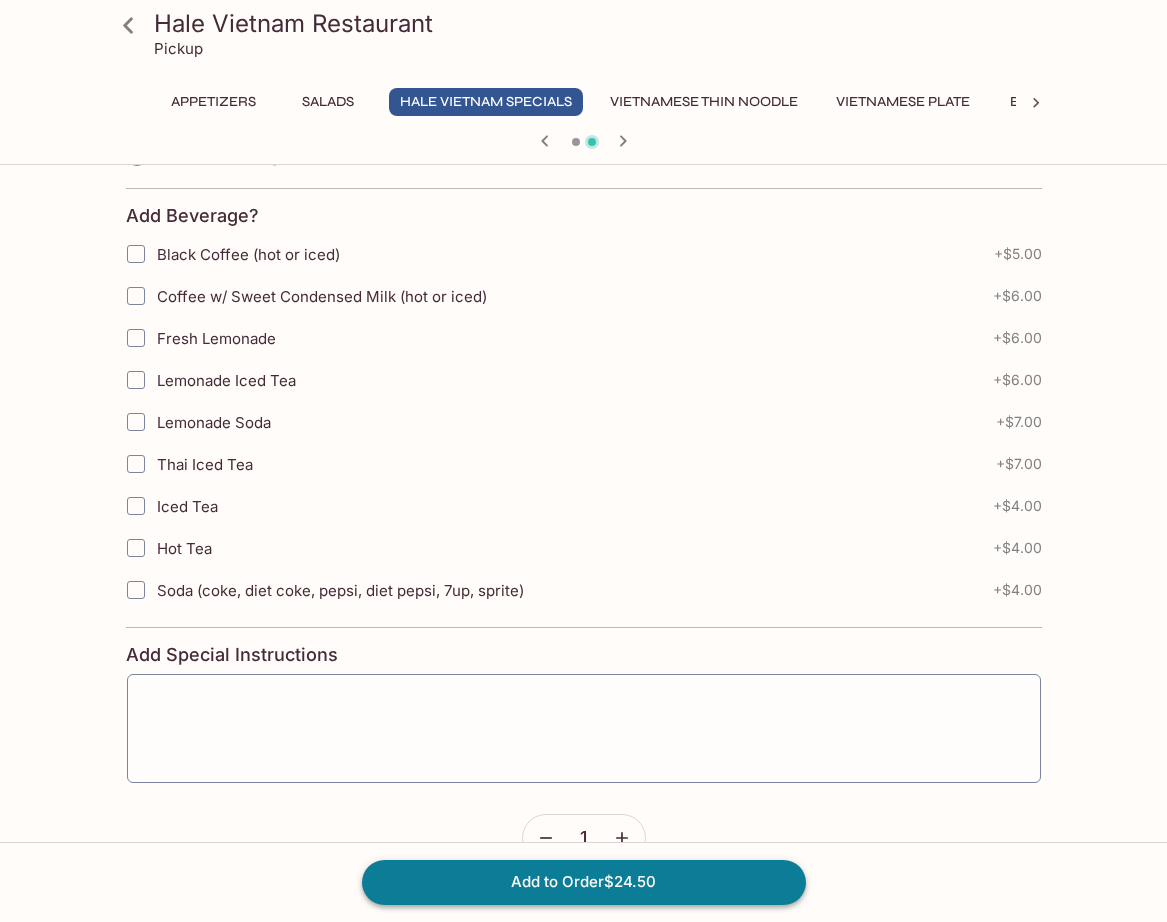 click on "Add to Order  $24.50" at bounding box center (584, 882) 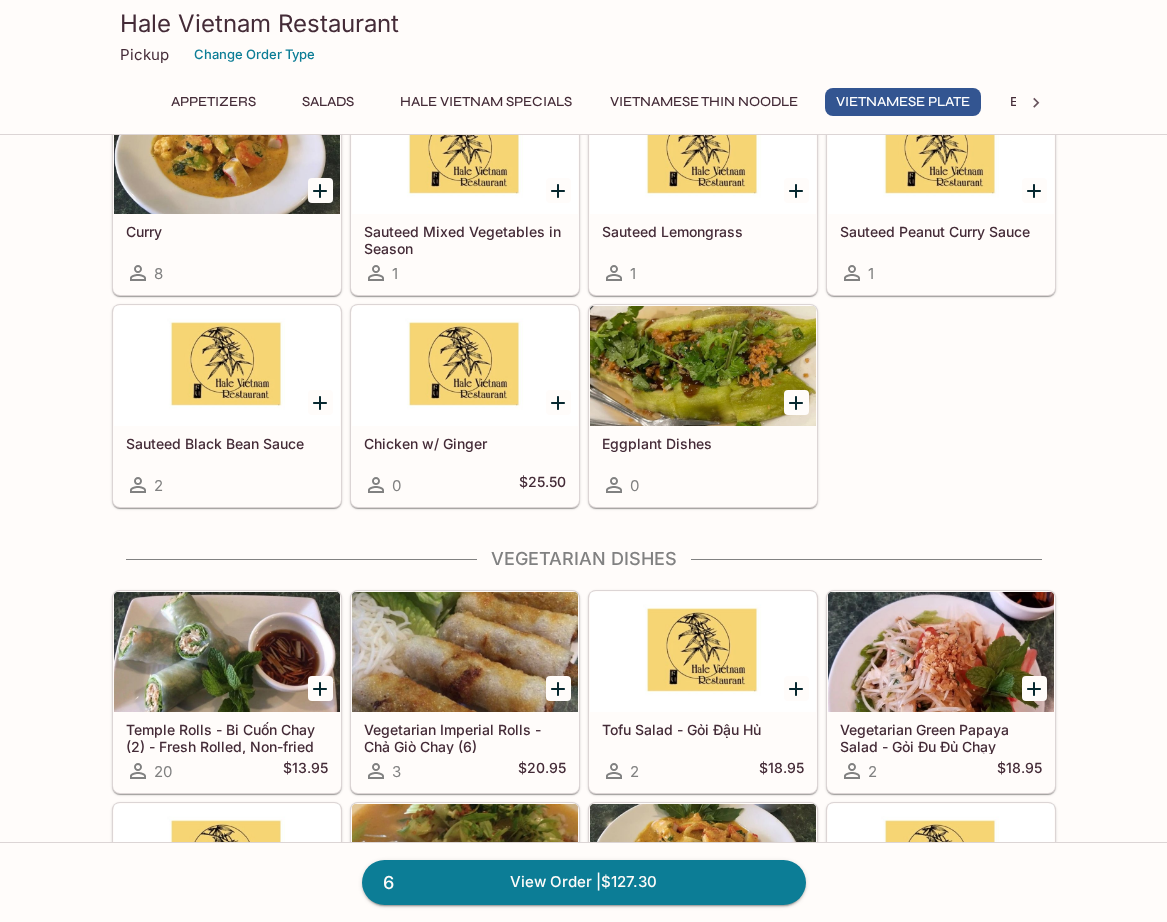 scroll, scrollTop: 3047, scrollLeft: 0, axis: vertical 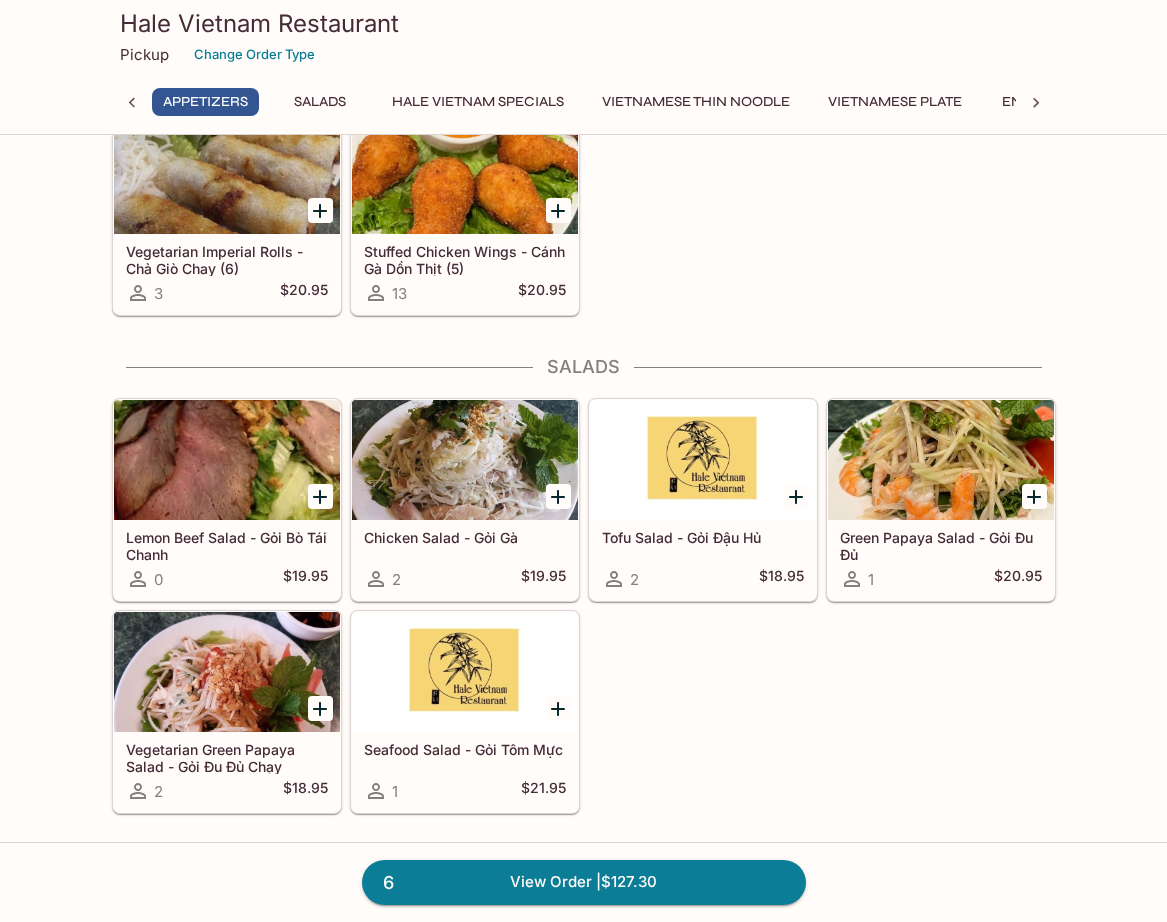 click at bounding box center [703, 460] 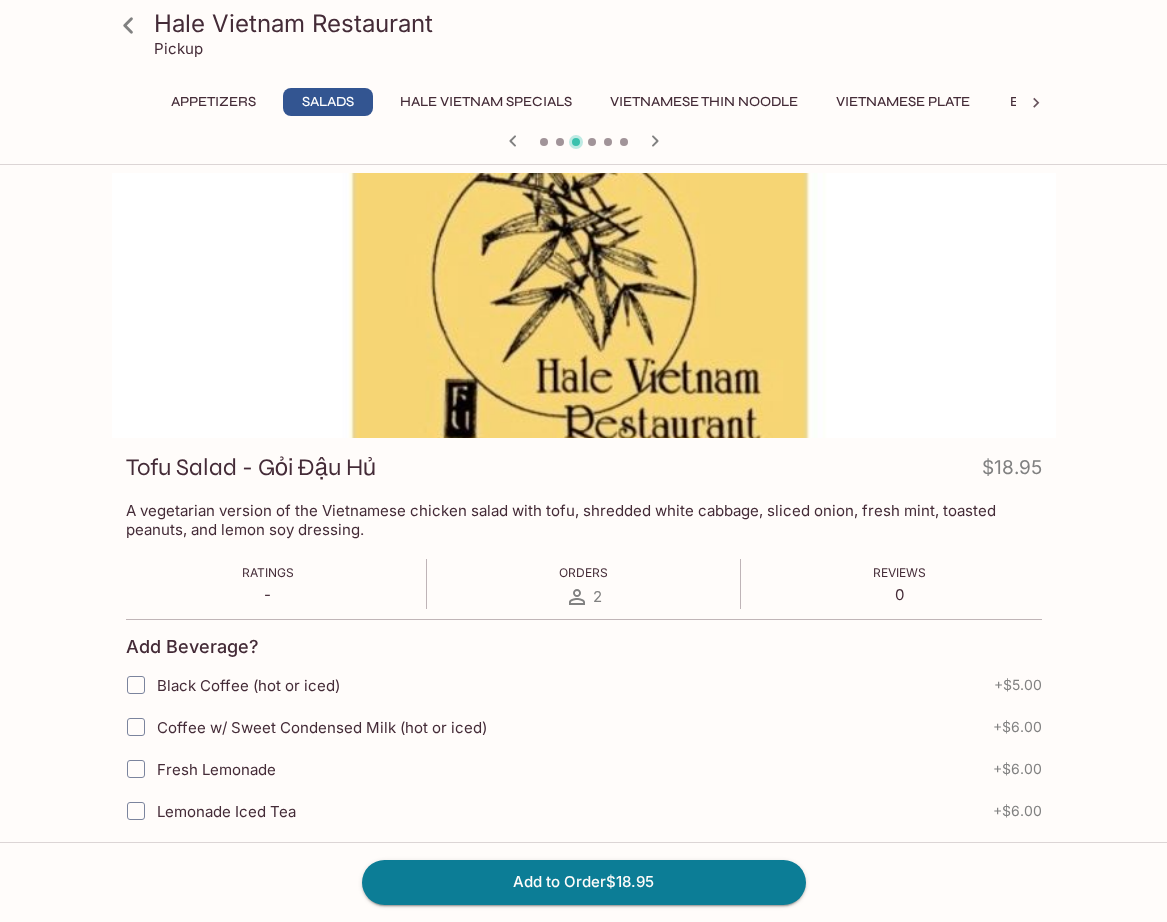 click 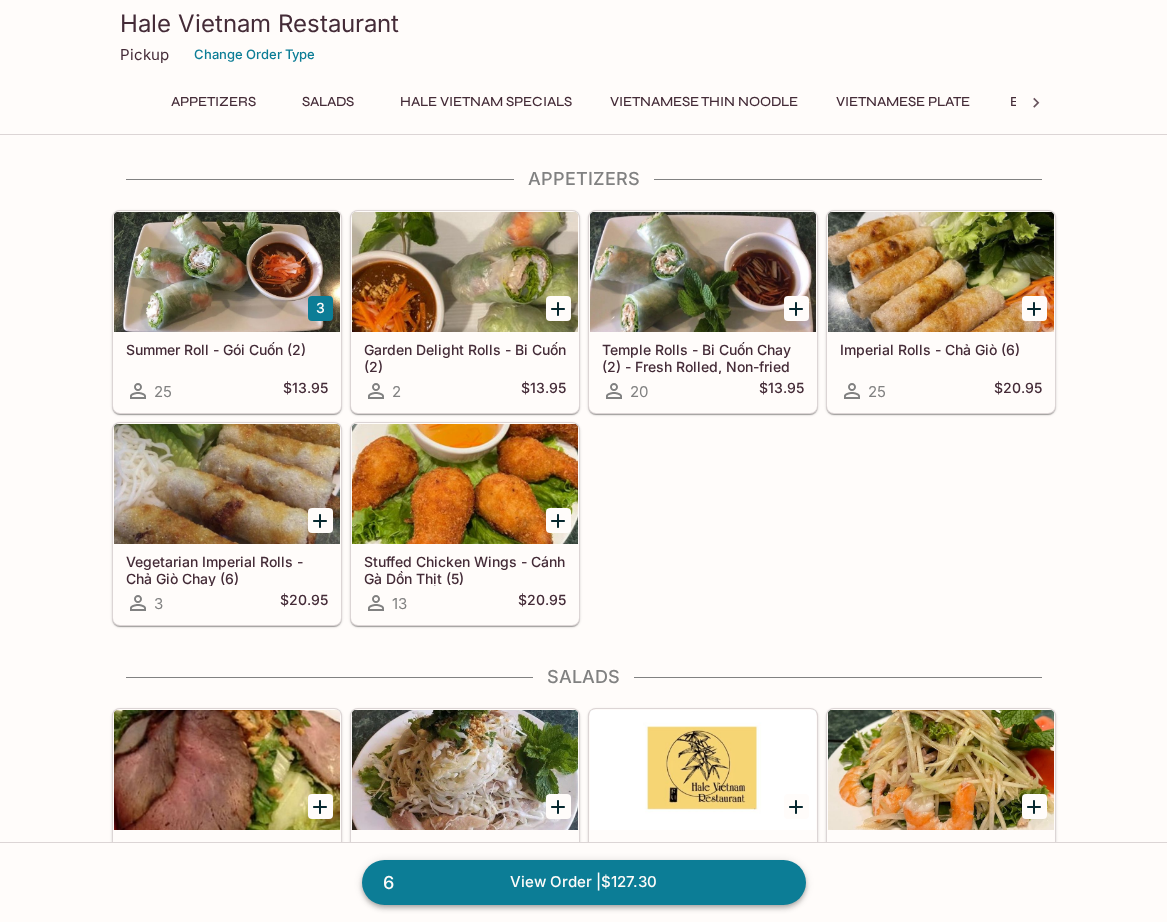 click on "6 View Order |  $[PRICE]" at bounding box center (584, 882) 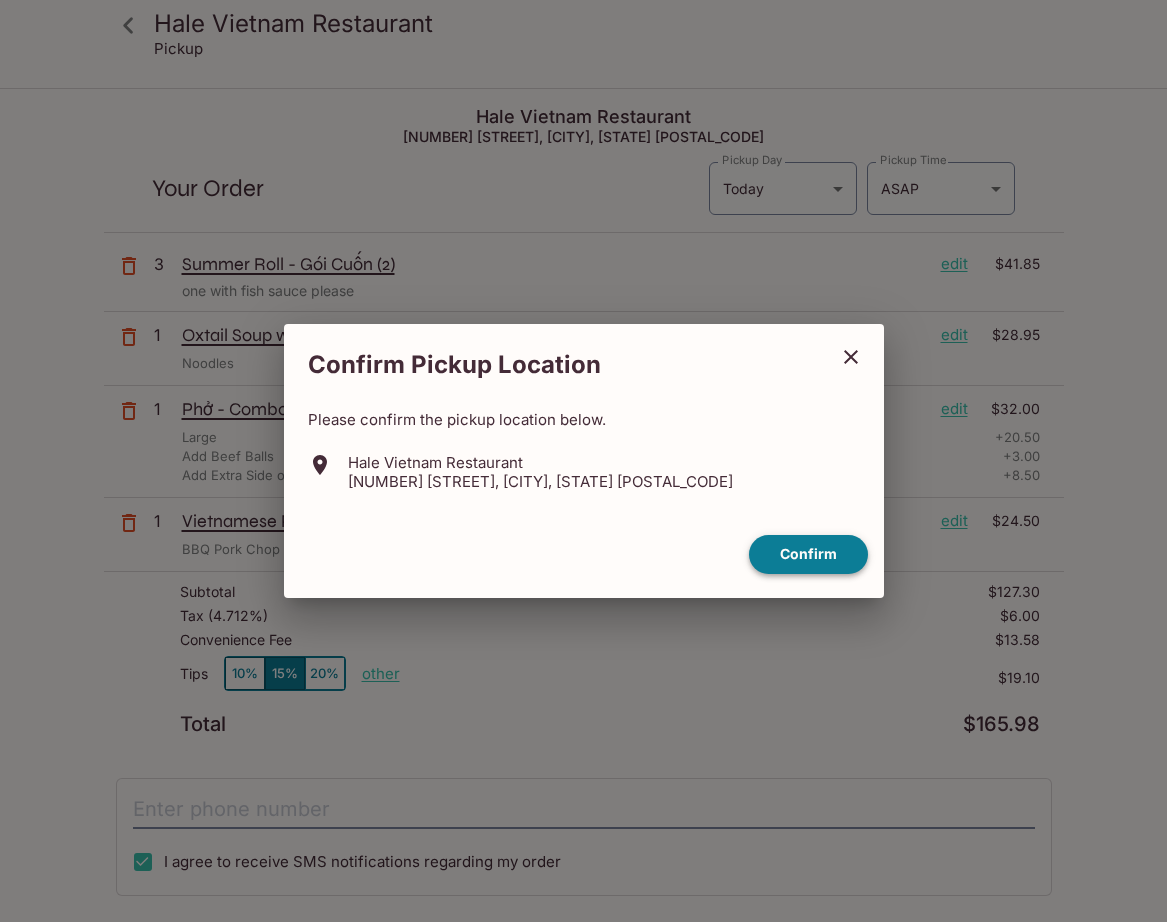 click on "Confirm" at bounding box center [808, 554] 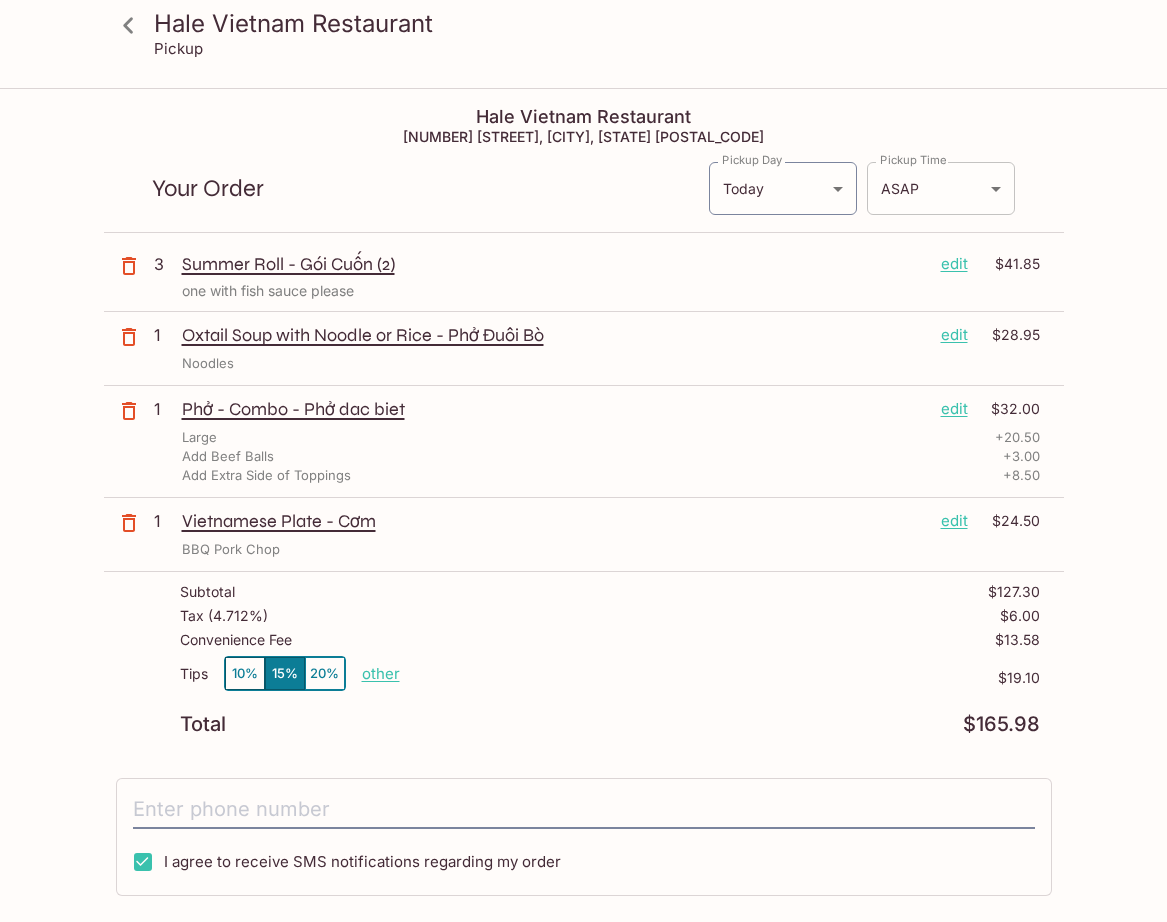 click on "Hale Vietnam Restaurant Pickup Hale Vietnam Restaurant [NUMBER] [STREET], [CITY], [STATE] [POSTAL_CODE] Your Order Pickup Day Today Today Pickup Day Pickup Time ASAP ASAP Pickup Time 3 Summer Roll - Gói Cuốn (2) edit $[PRICE] one with fish sauce please 1 Oxtail Soup with Noodle or Rice - Phở Đuôi Bò edit $[PRICE] Noodles 1 Phở - Combo - Phở dac biet edit $[PRICE] Large + $[PRICE] Add Beef Balls + $[PRICE] Add Extra Side of Toppings + $[PRICE] 1 Vietnamese Plate - Cơm edit $[PRICE] BBQ Pork Chop Subtotal $[PRICE] Tax ( 4.712% ) $[PRICE] Convenience Fee $[PRICE] Tips 10% 15% 20% other $[PRICE] Total $[PRICE] I agree to receive SMS notifications regarding my order x Pay with Credit Card Hale Vietnam Restaurant | Powered by Beluga" at bounding box center [583, 551] 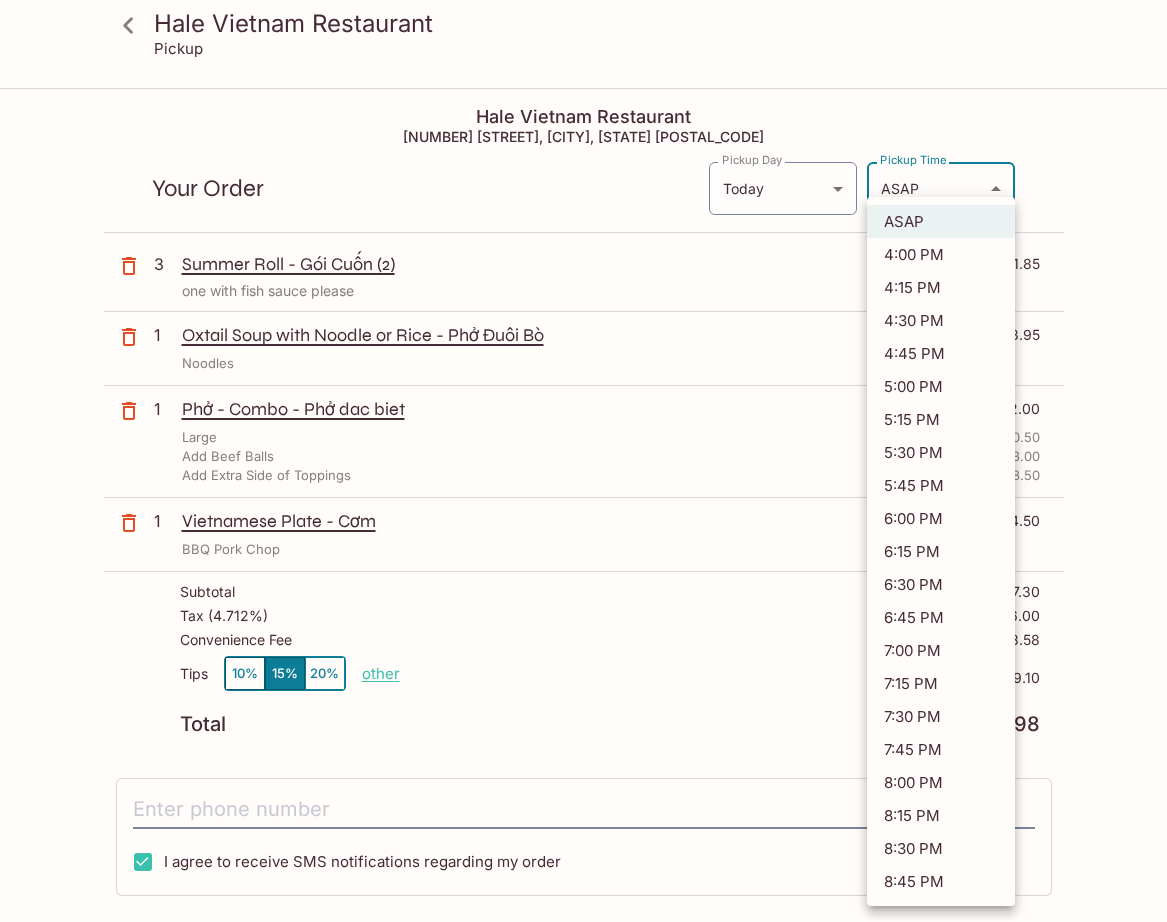 click on "4:30 PM" at bounding box center (941, 320) 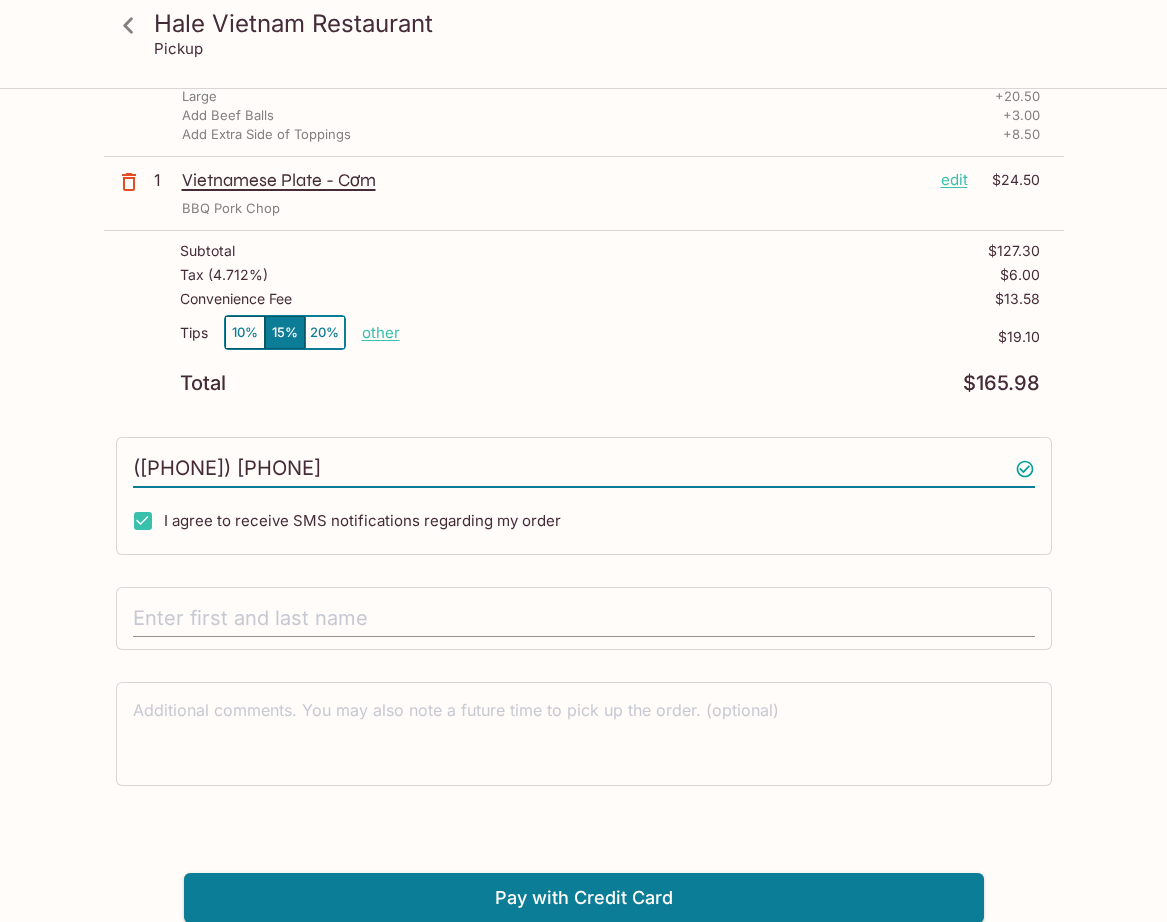 type on "([PHONE]) [PHONE]" 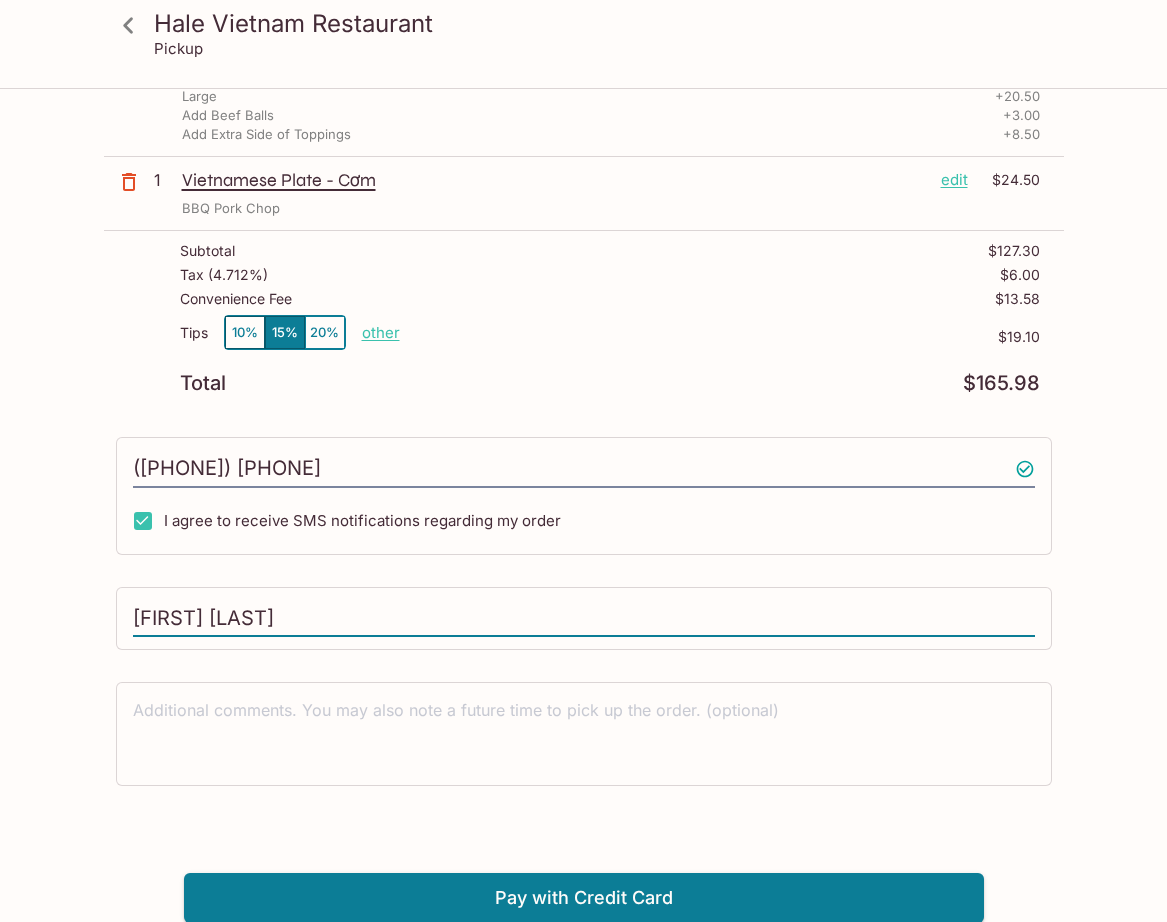 type on "[FIRST] [LAST]" 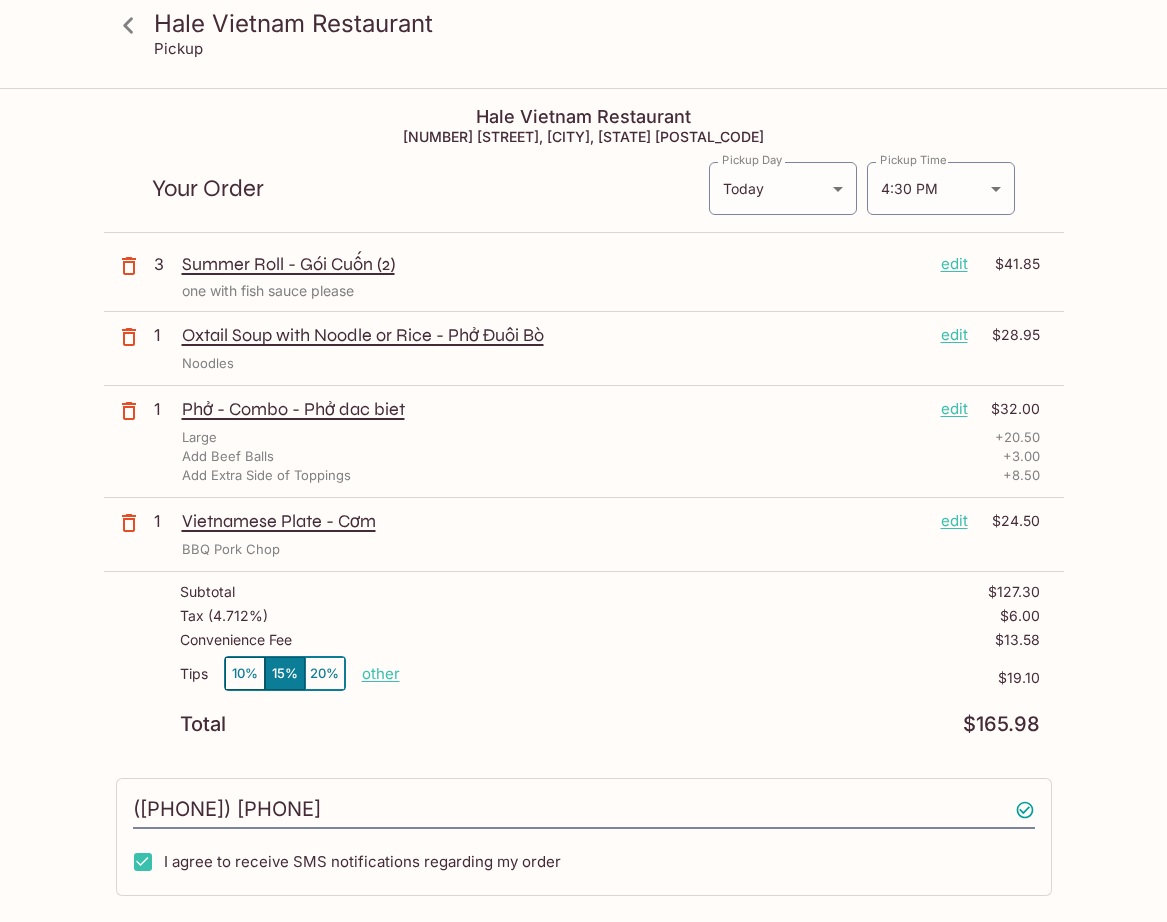 scroll, scrollTop: 0, scrollLeft: 0, axis: both 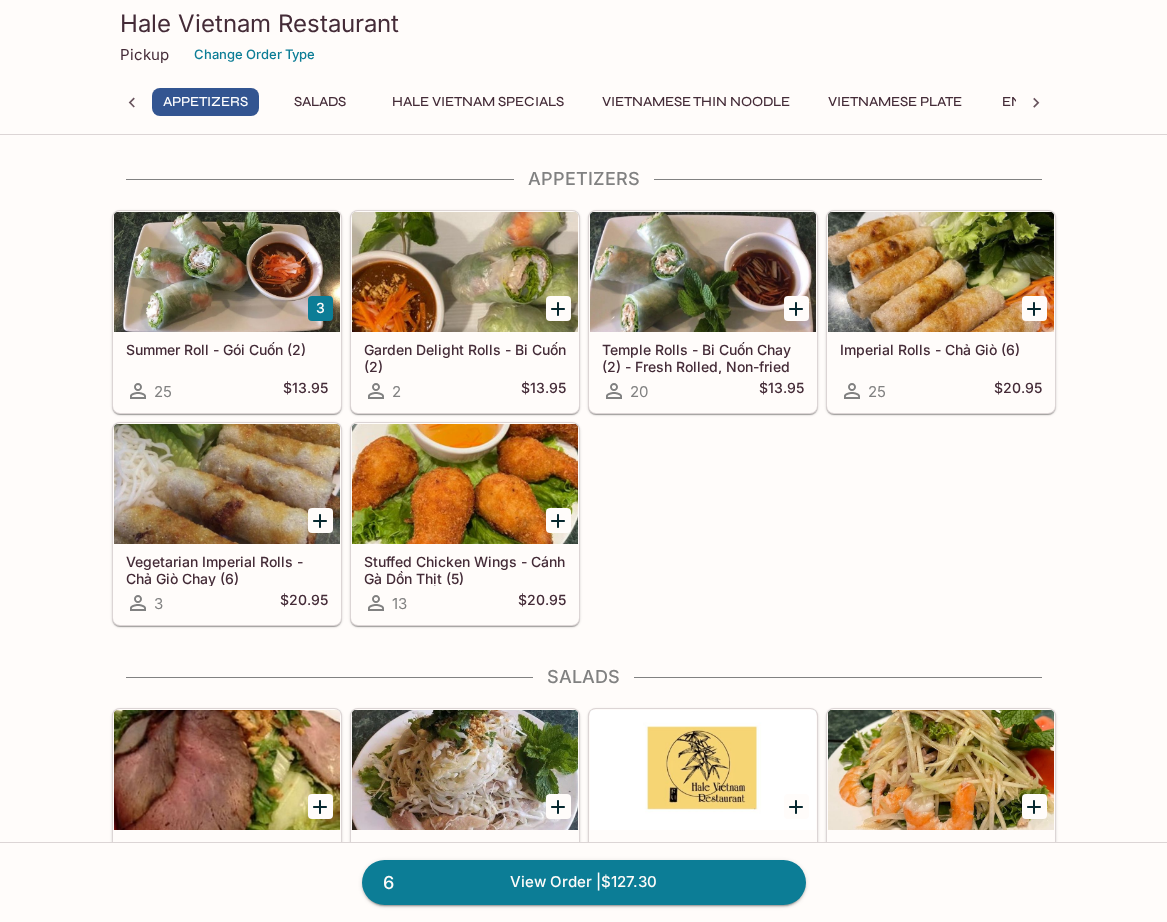 click on "Garden Delight Rolls - Bi Cuốn (2)" at bounding box center [465, 357] 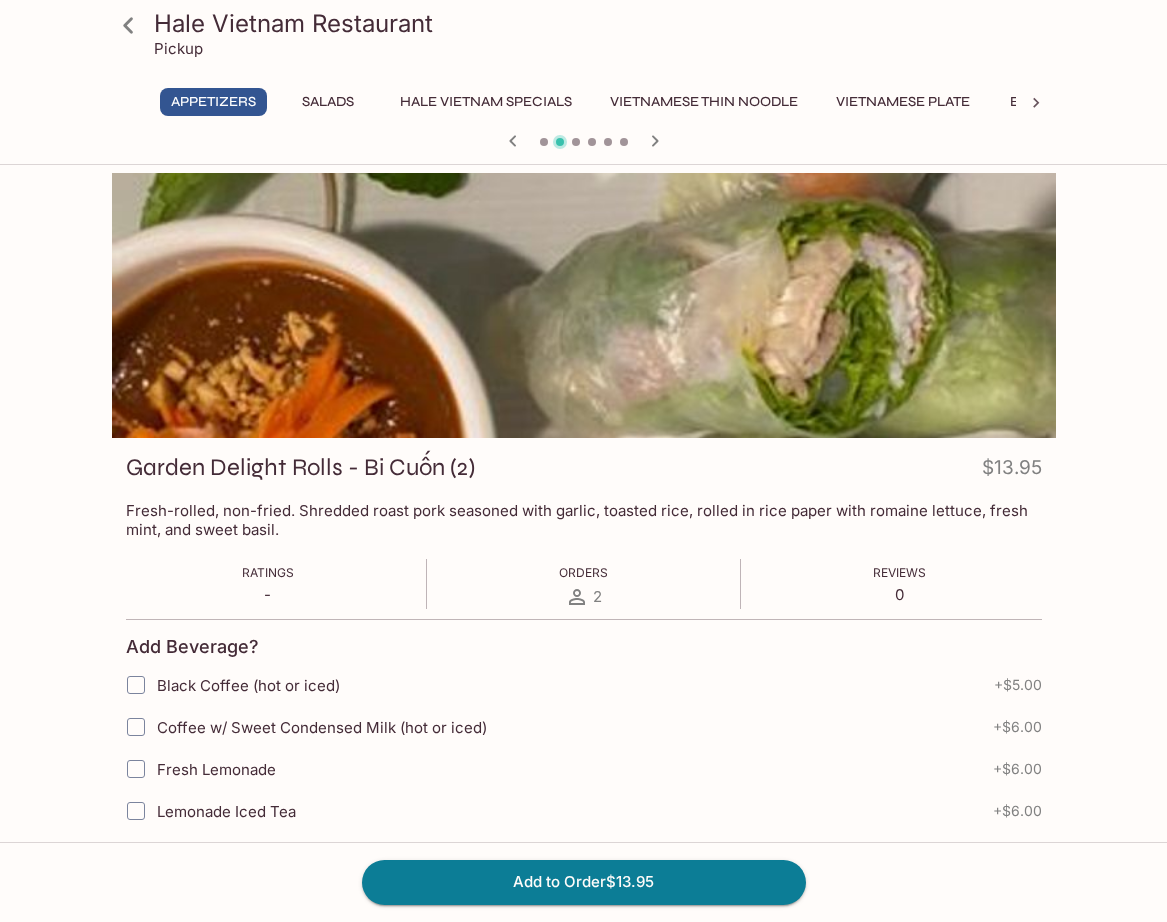 click 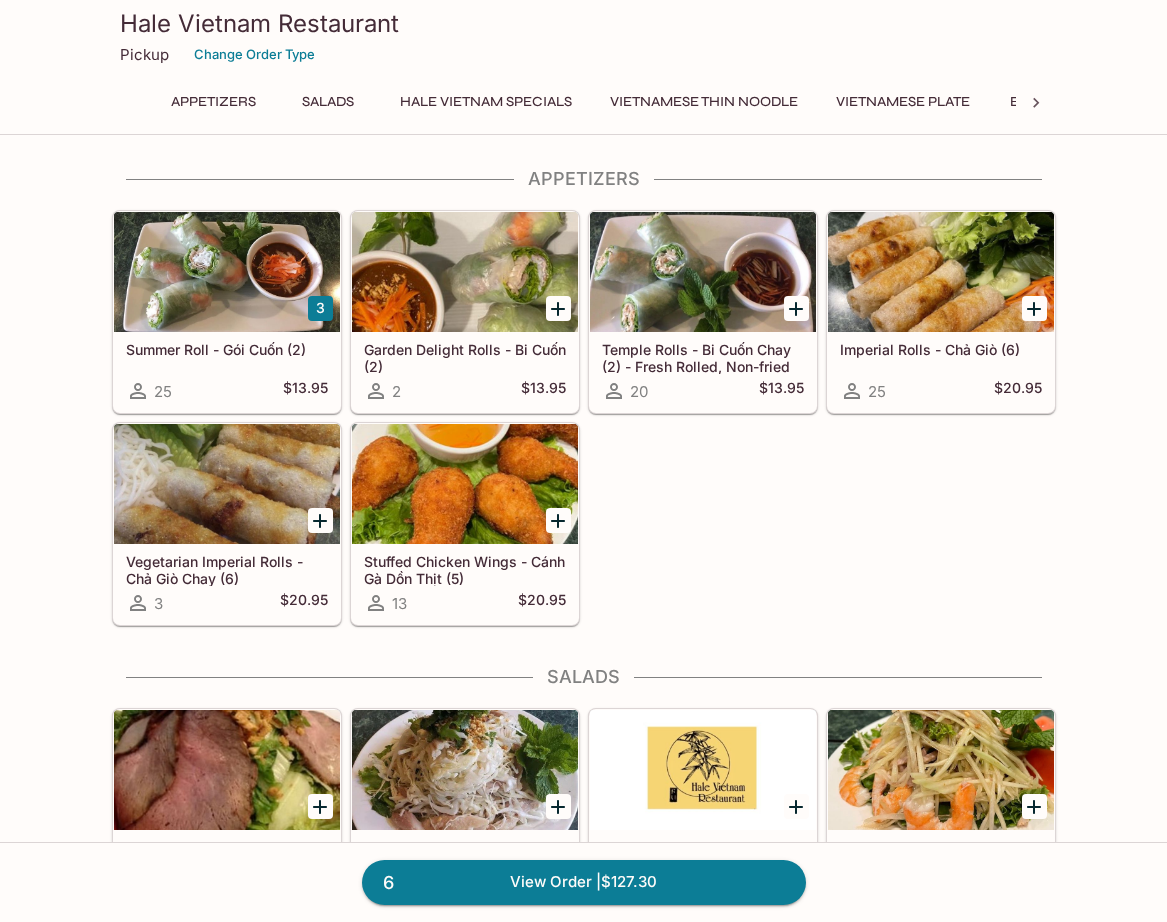 click on "Temple Rolls - Bi Cuốn Chay (2) - Fresh Rolled, Non-fried 20 $[PRICE]" at bounding box center (703, 372) 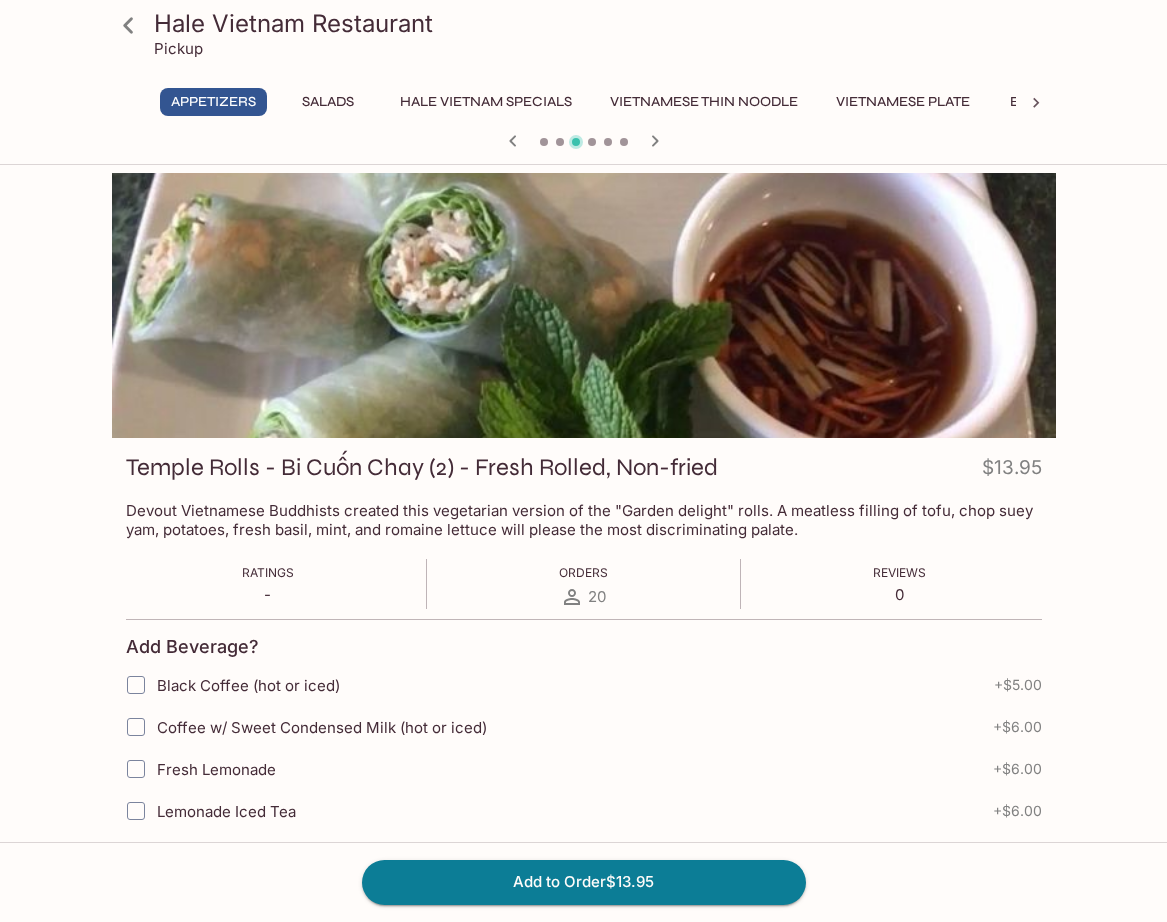 click 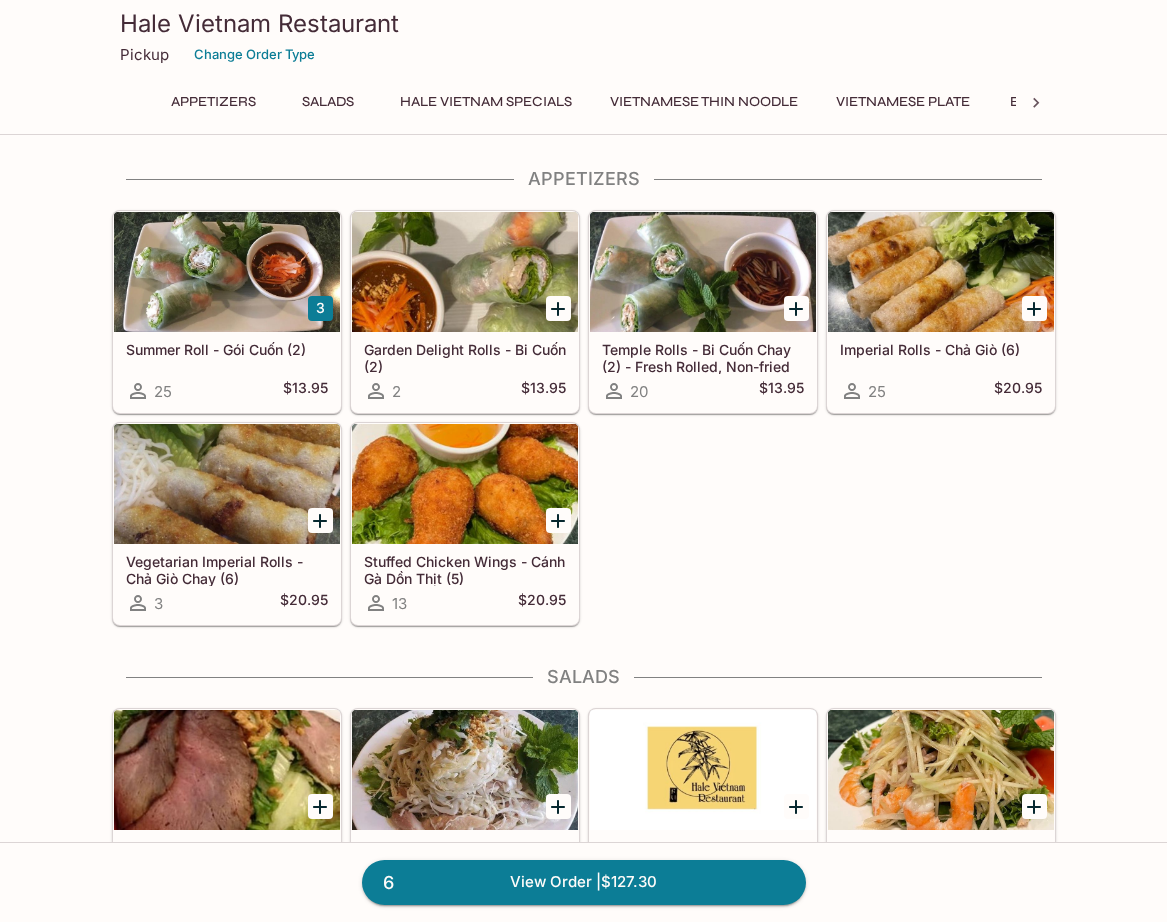 click 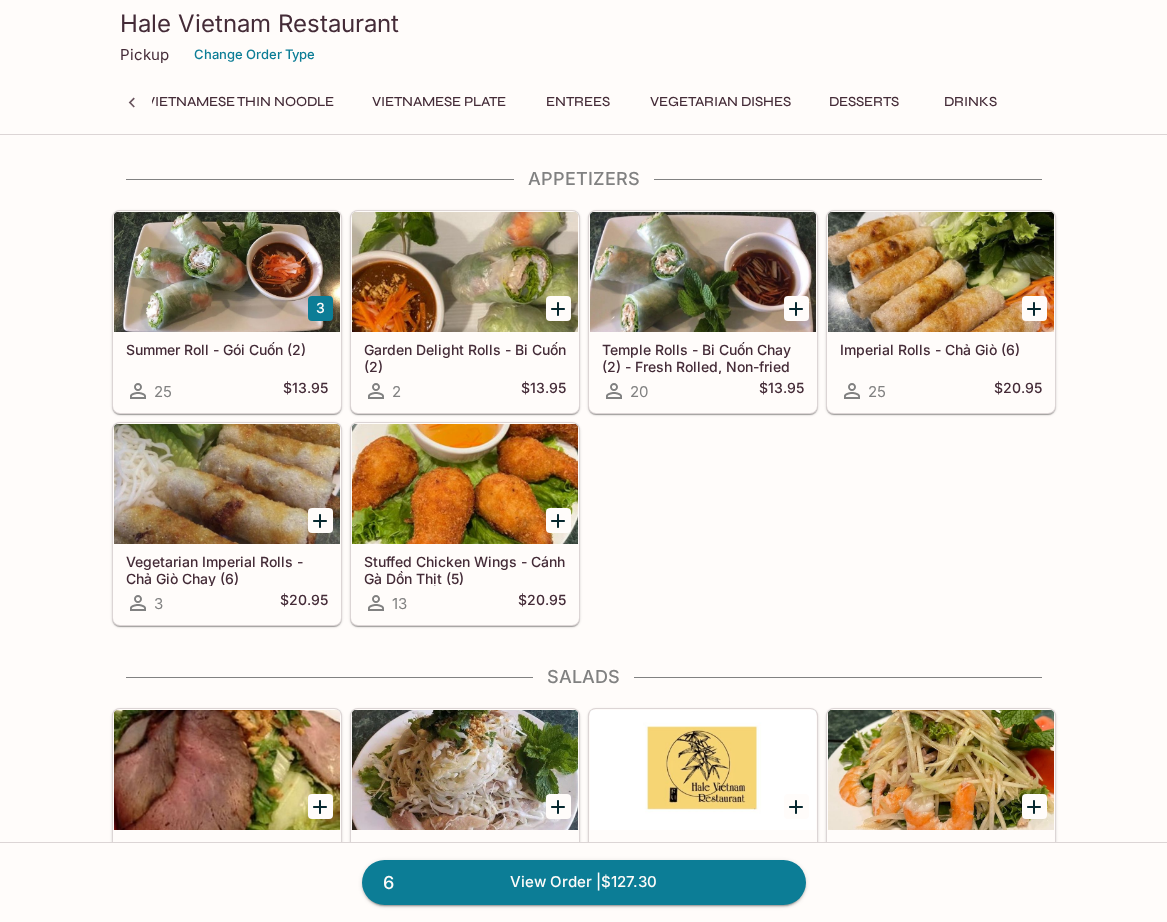 click on "Vietnamese Thin Noodle" at bounding box center (240, 102) 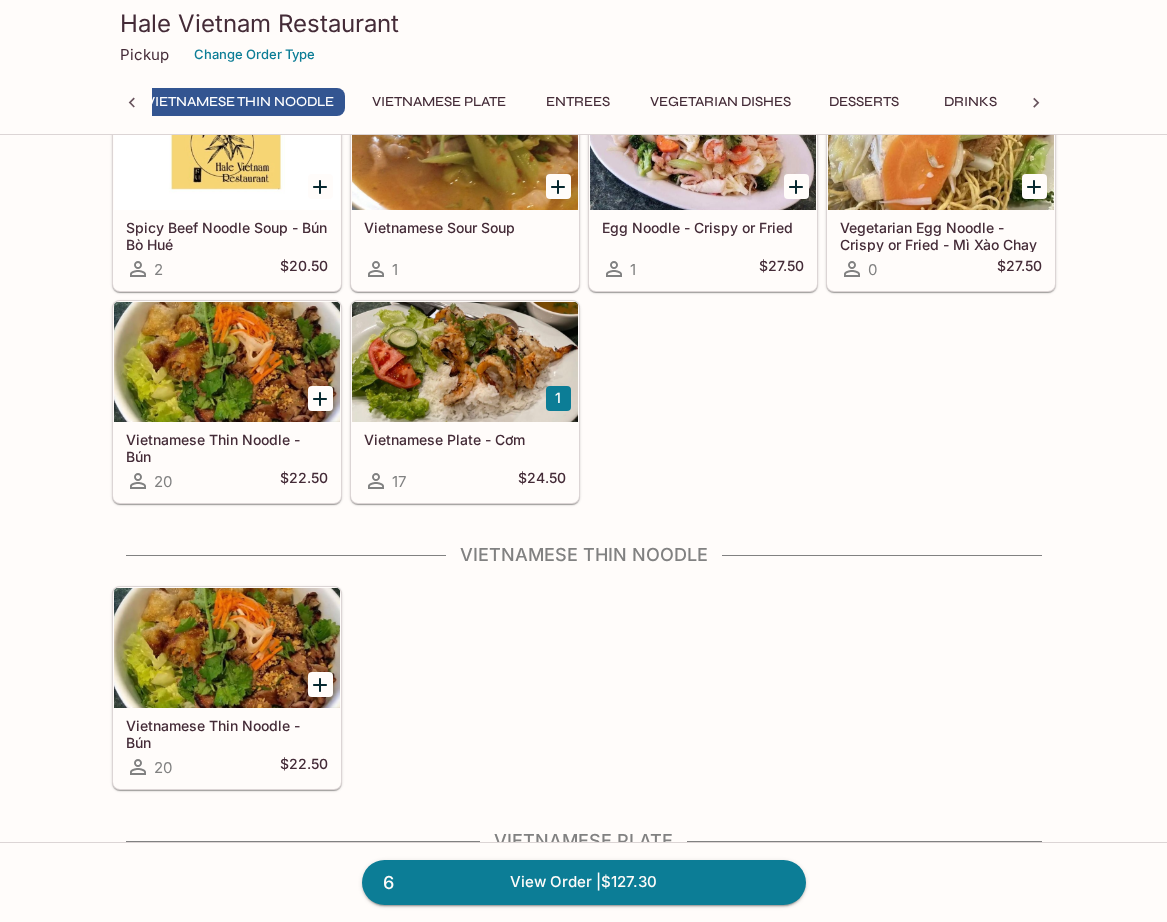 scroll, scrollTop: 2128, scrollLeft: 0, axis: vertical 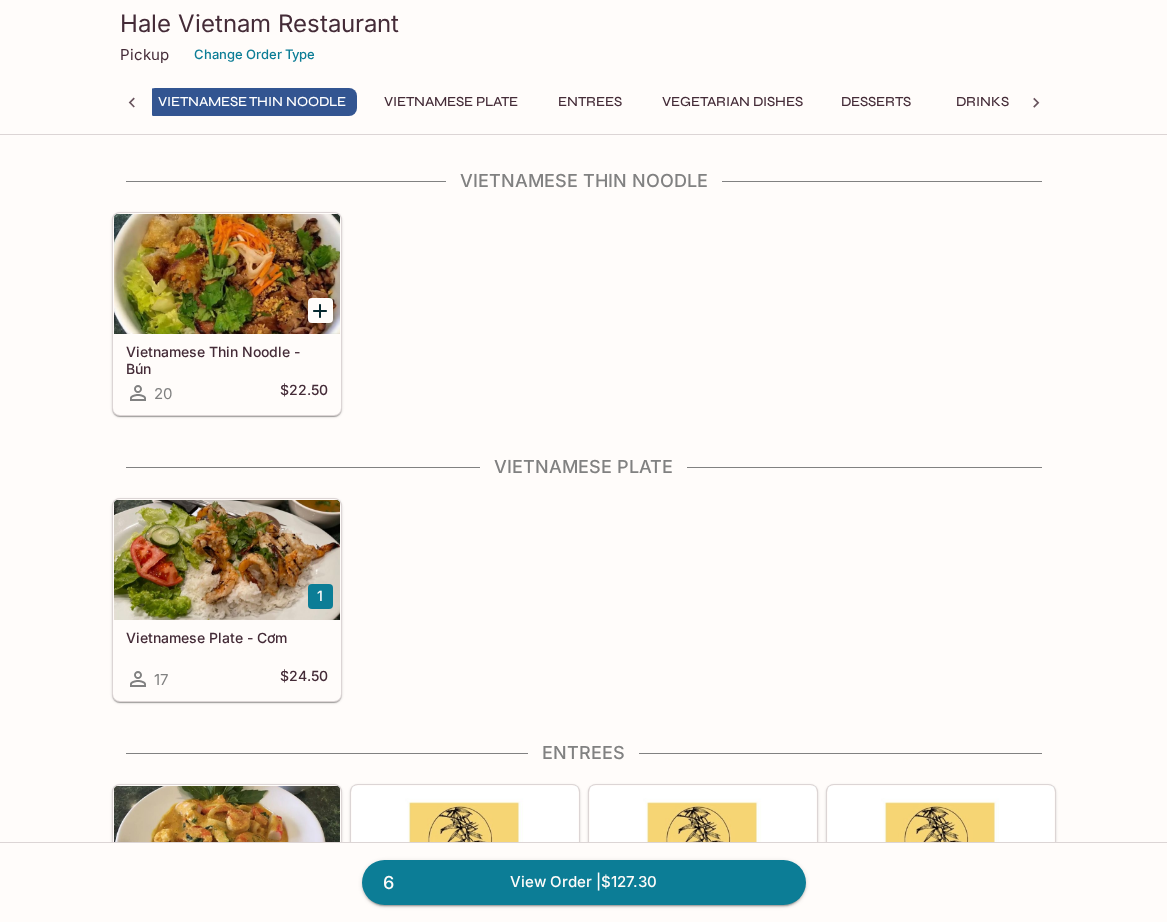 click on "20 $[PRICE]" at bounding box center (227, 393) 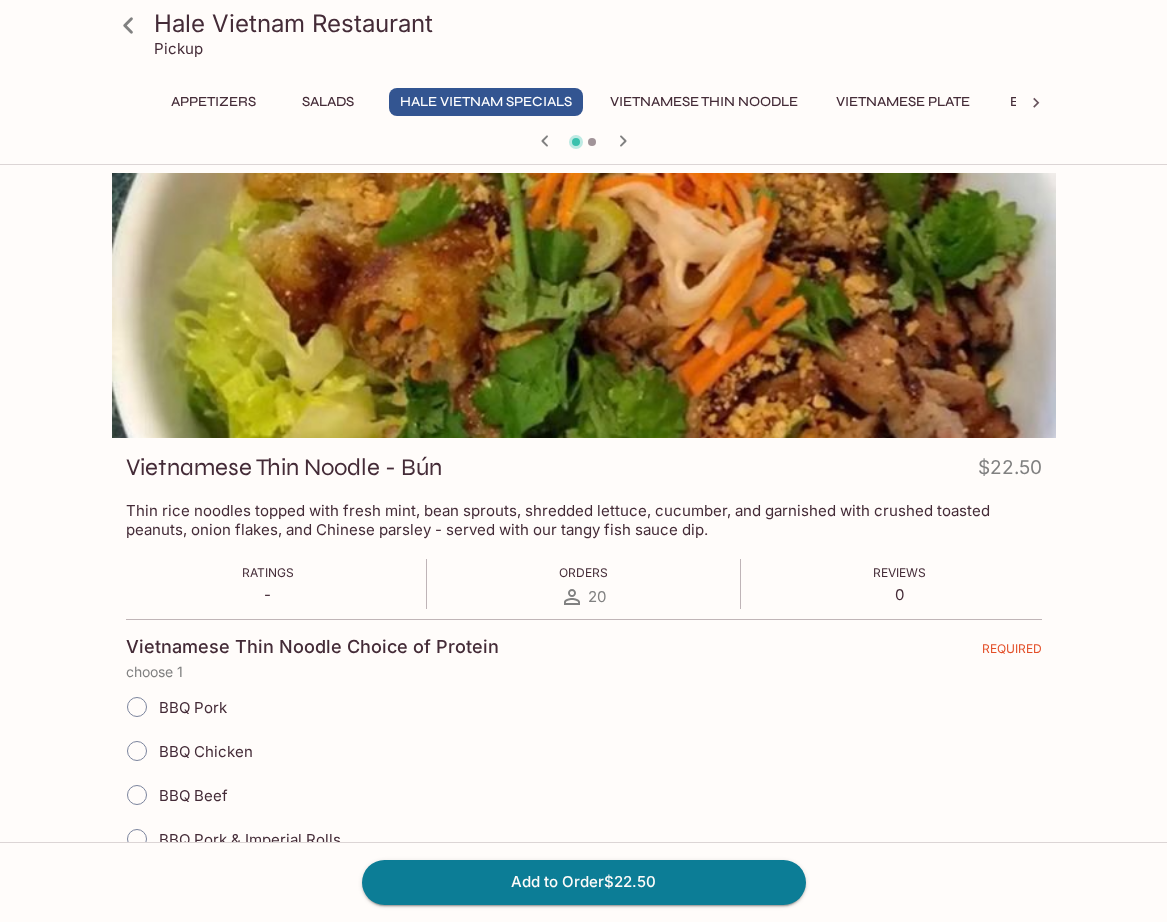 scroll, scrollTop: 0, scrollLeft: 0, axis: both 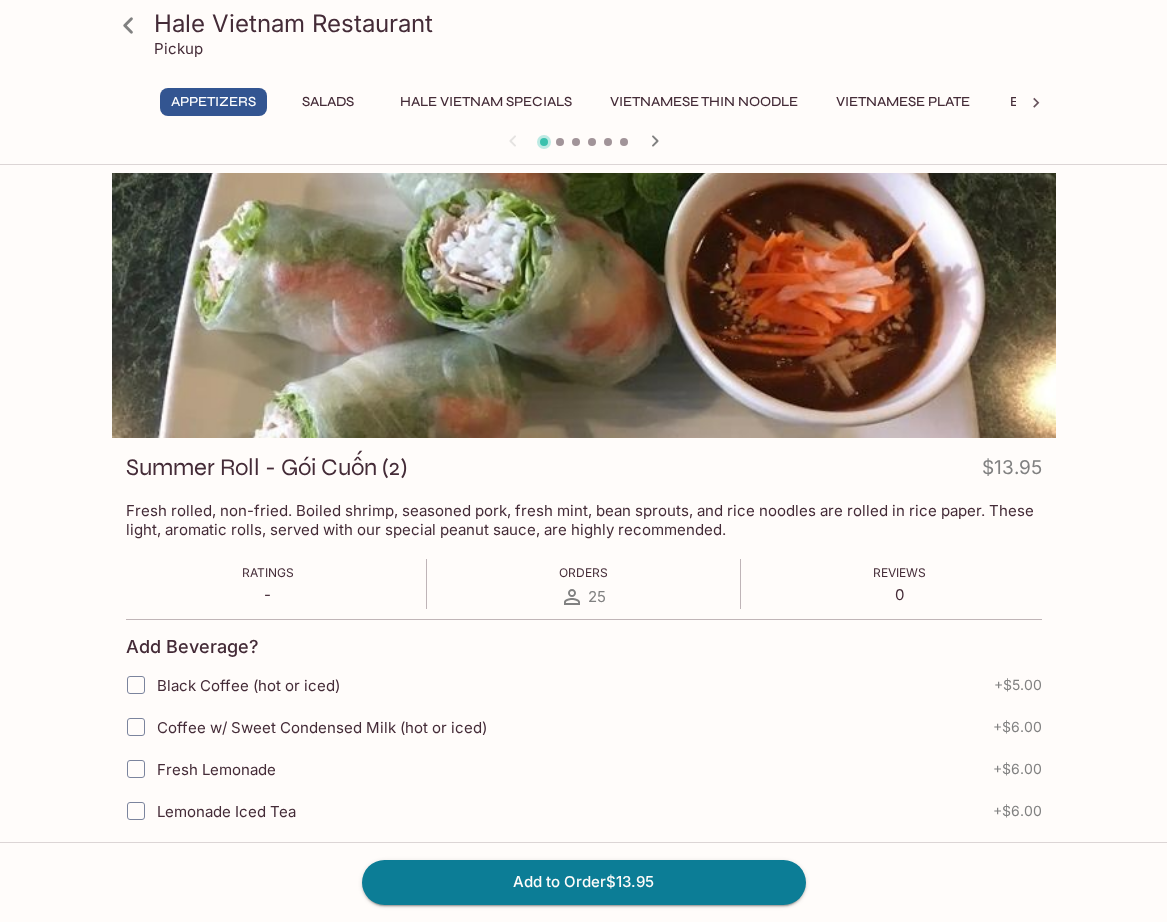 click 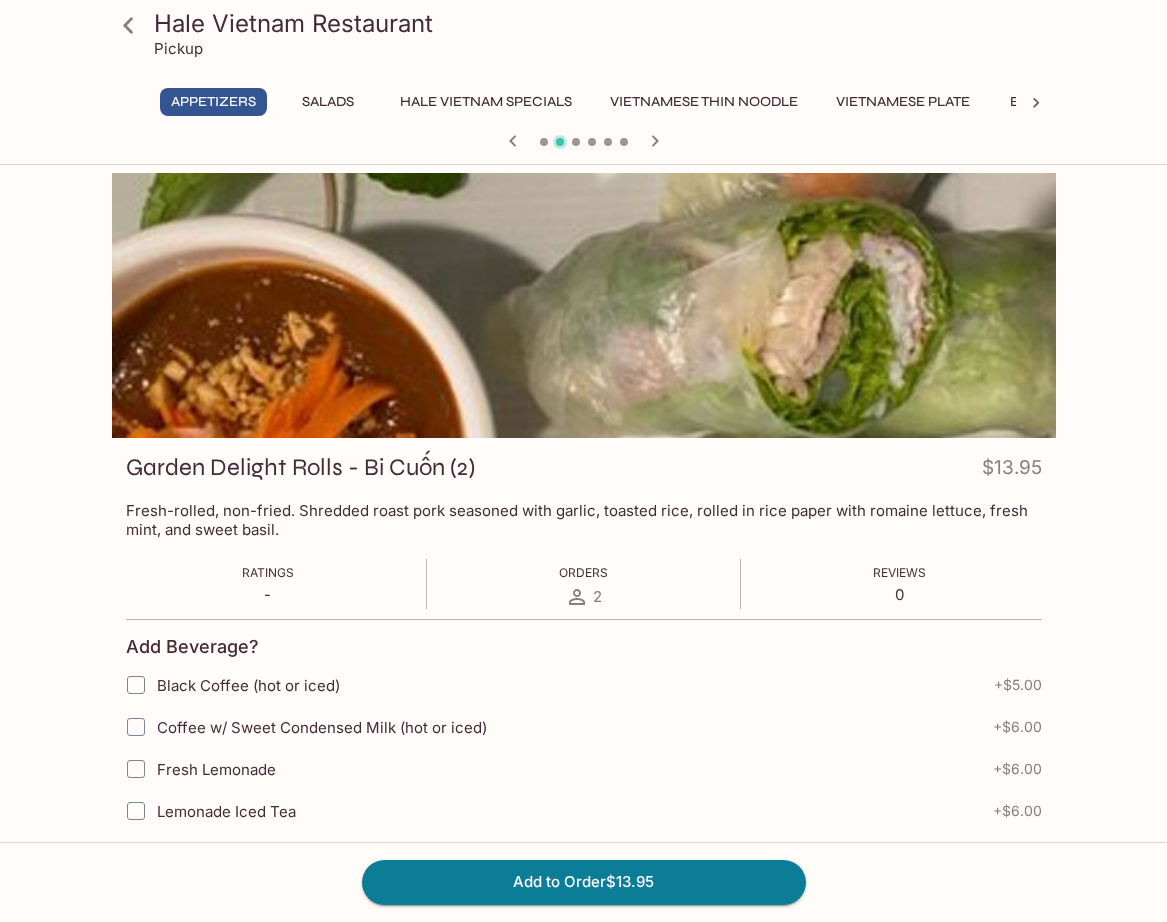 click 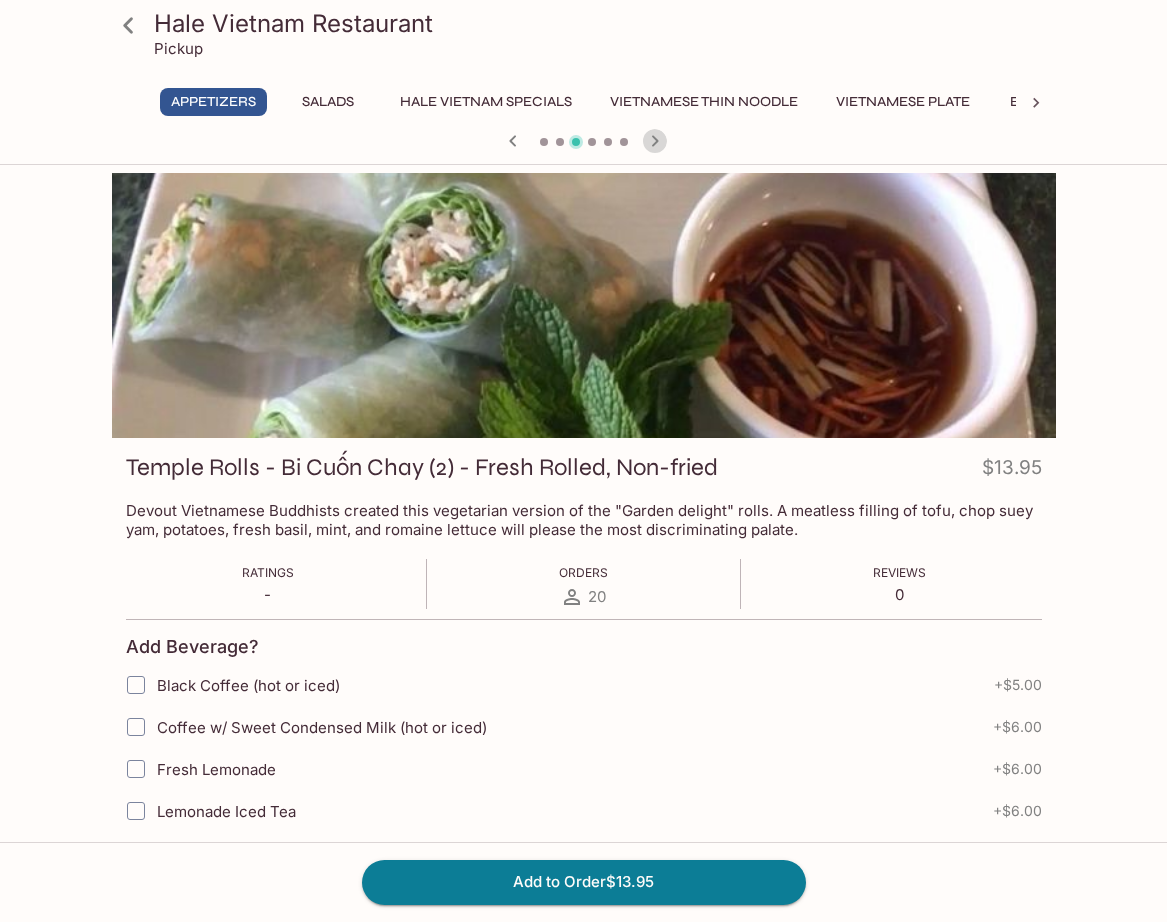 click 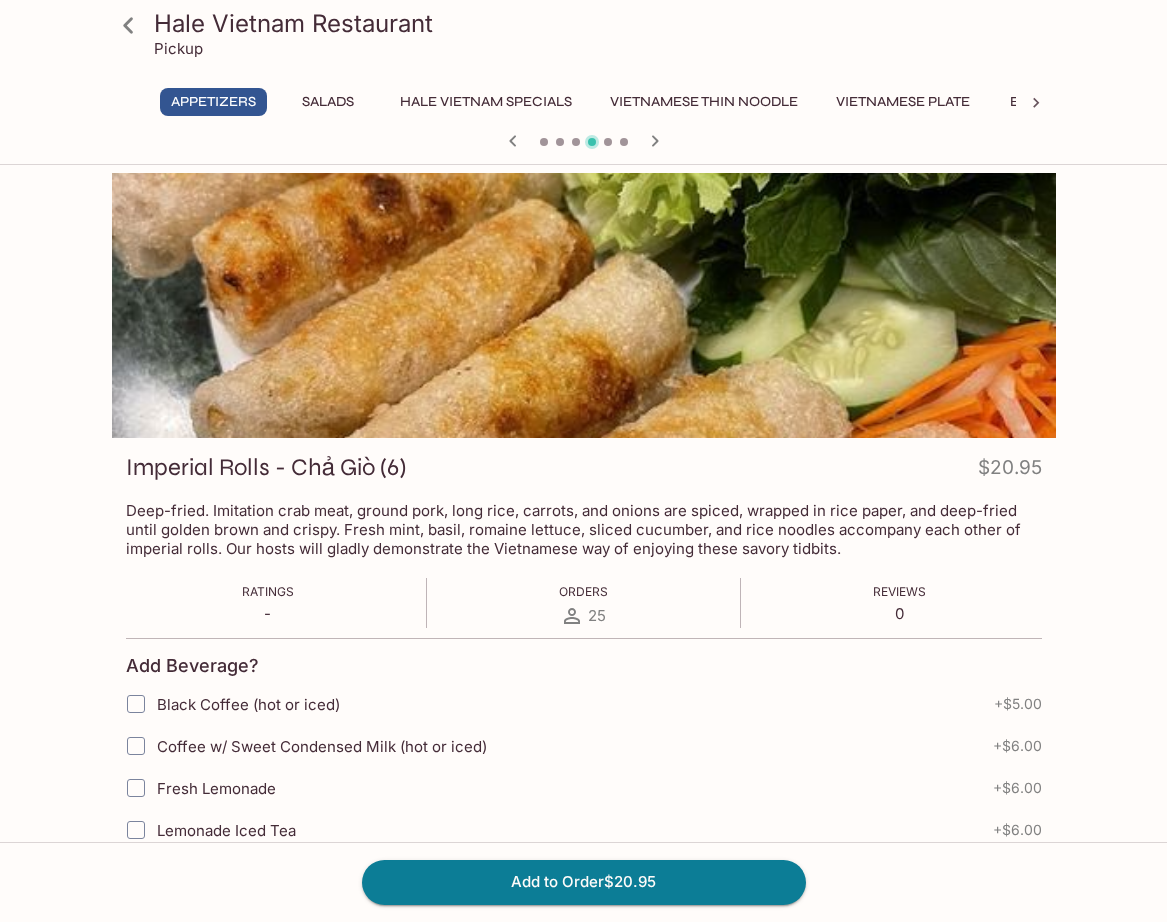 click 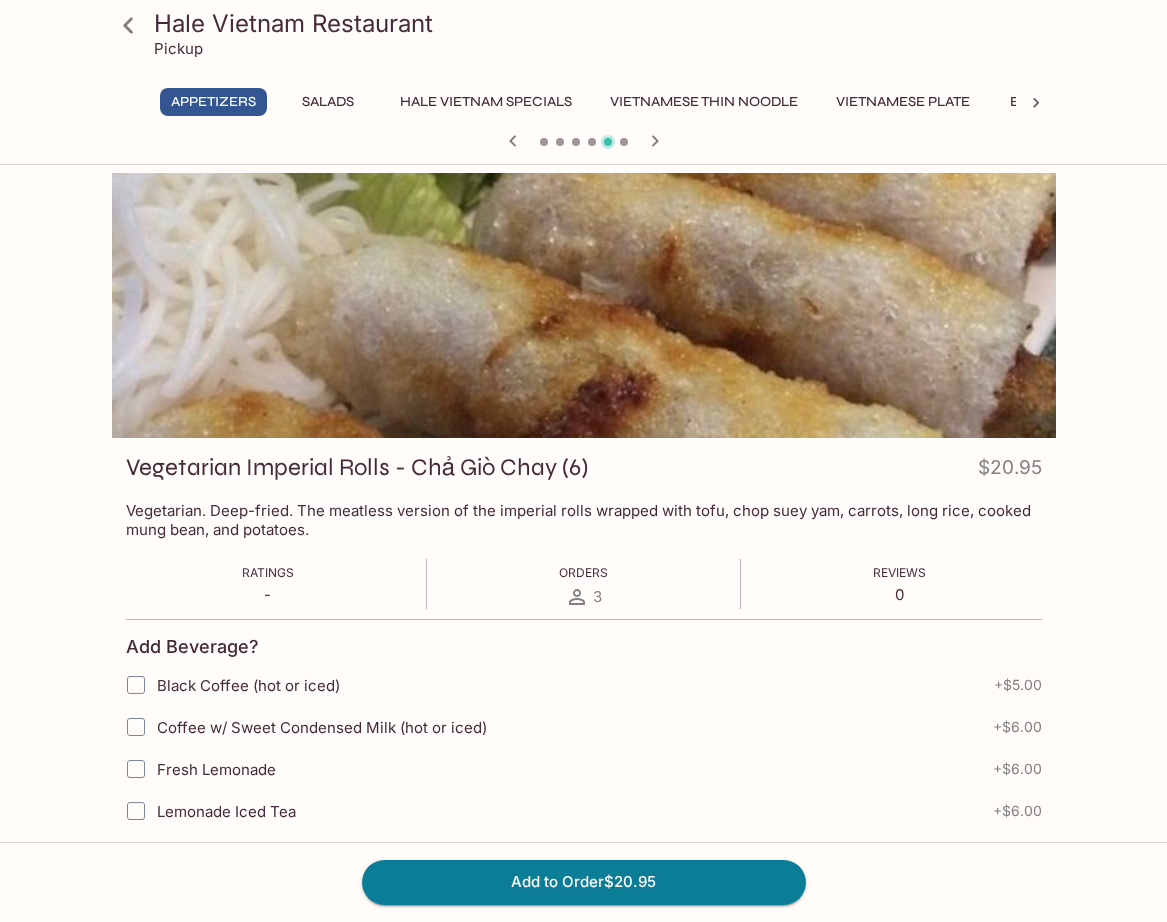 click 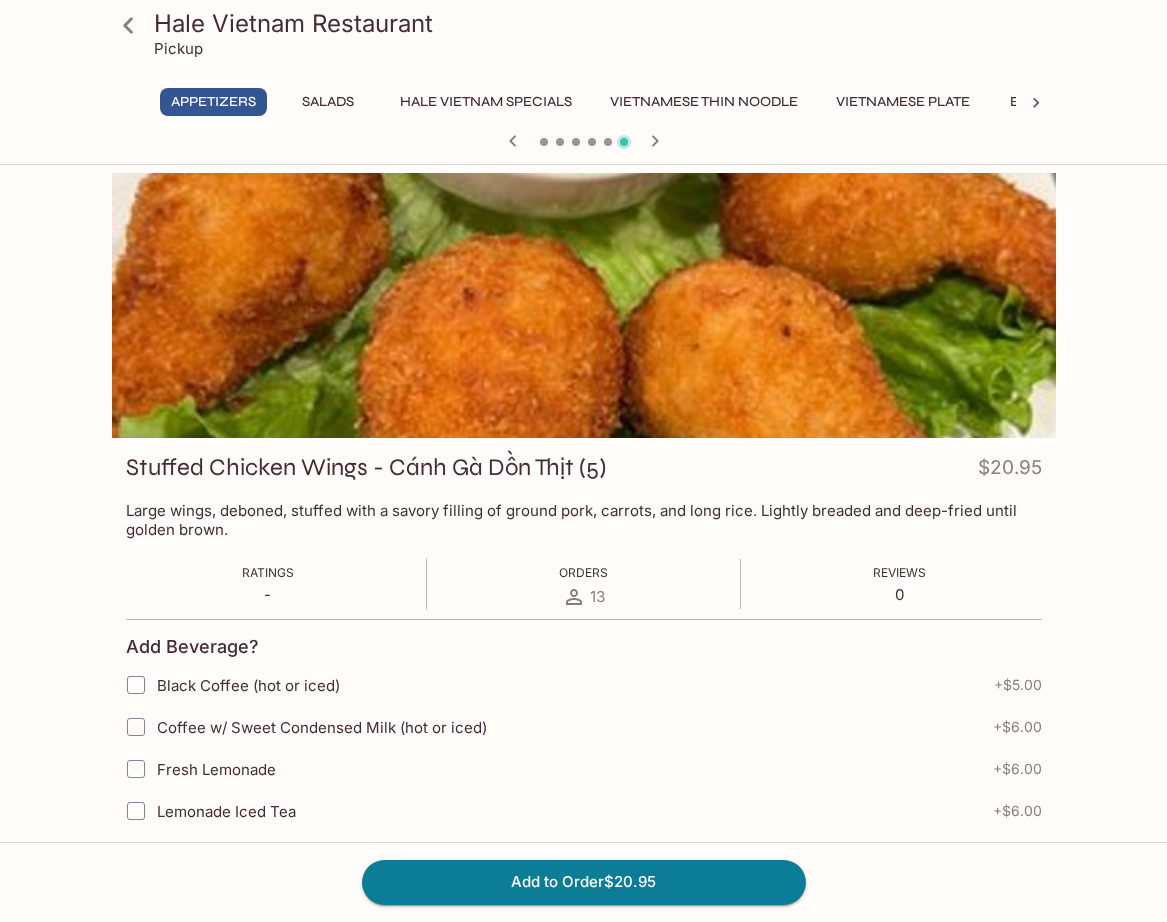 click 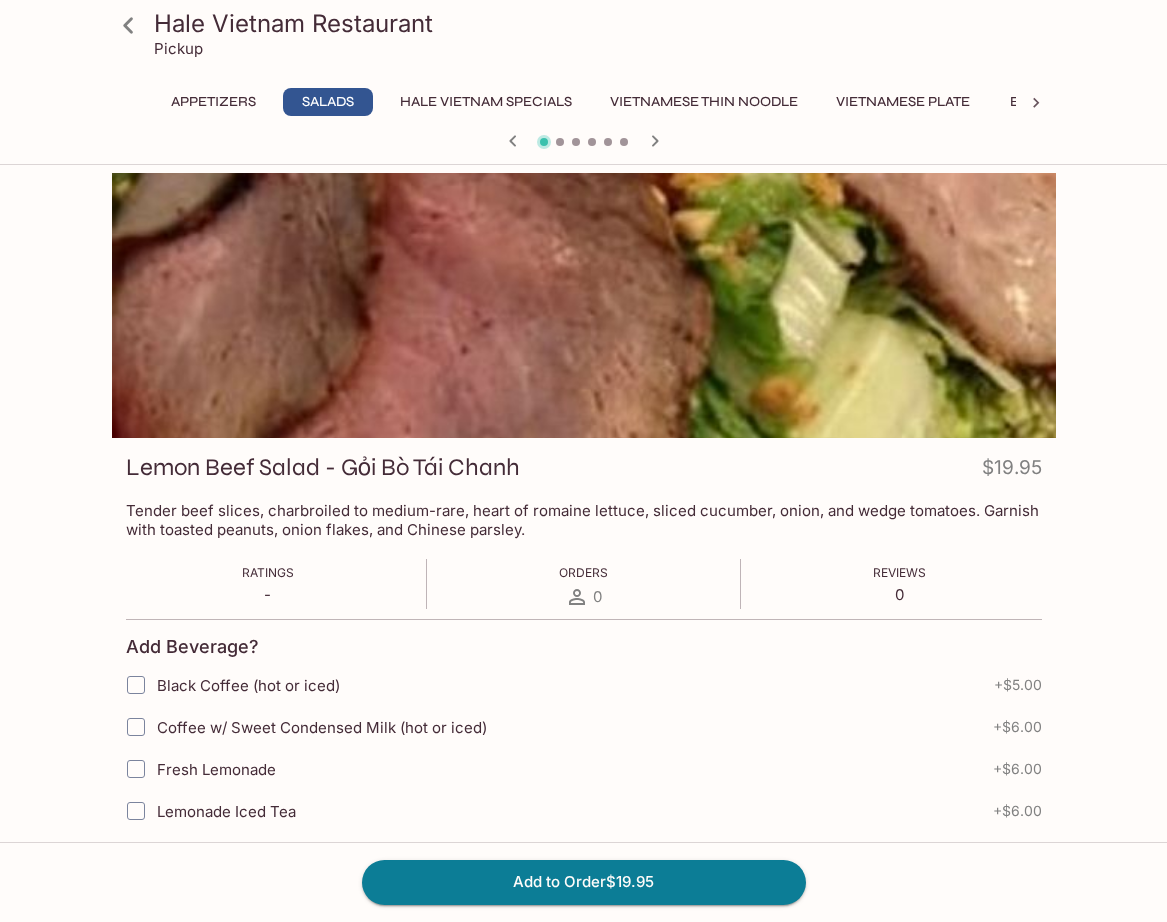 click 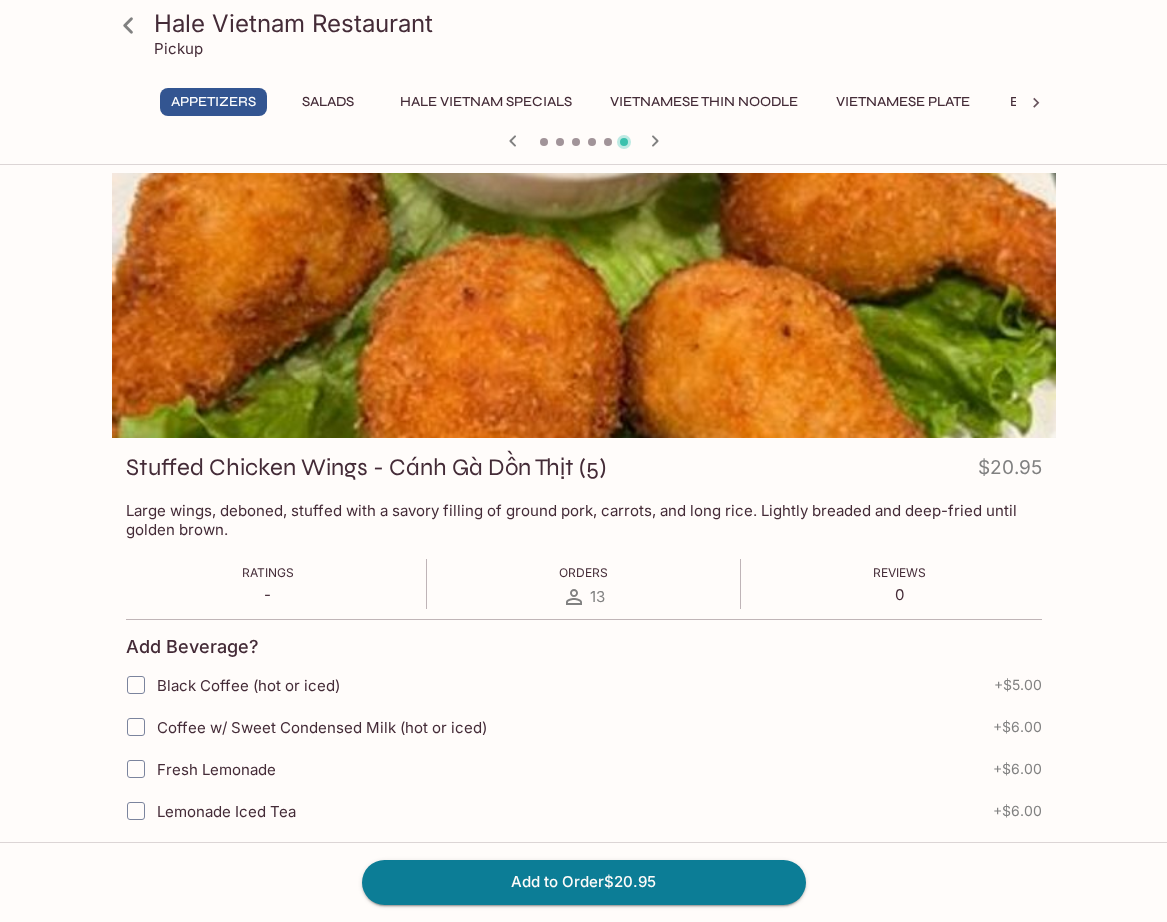 click 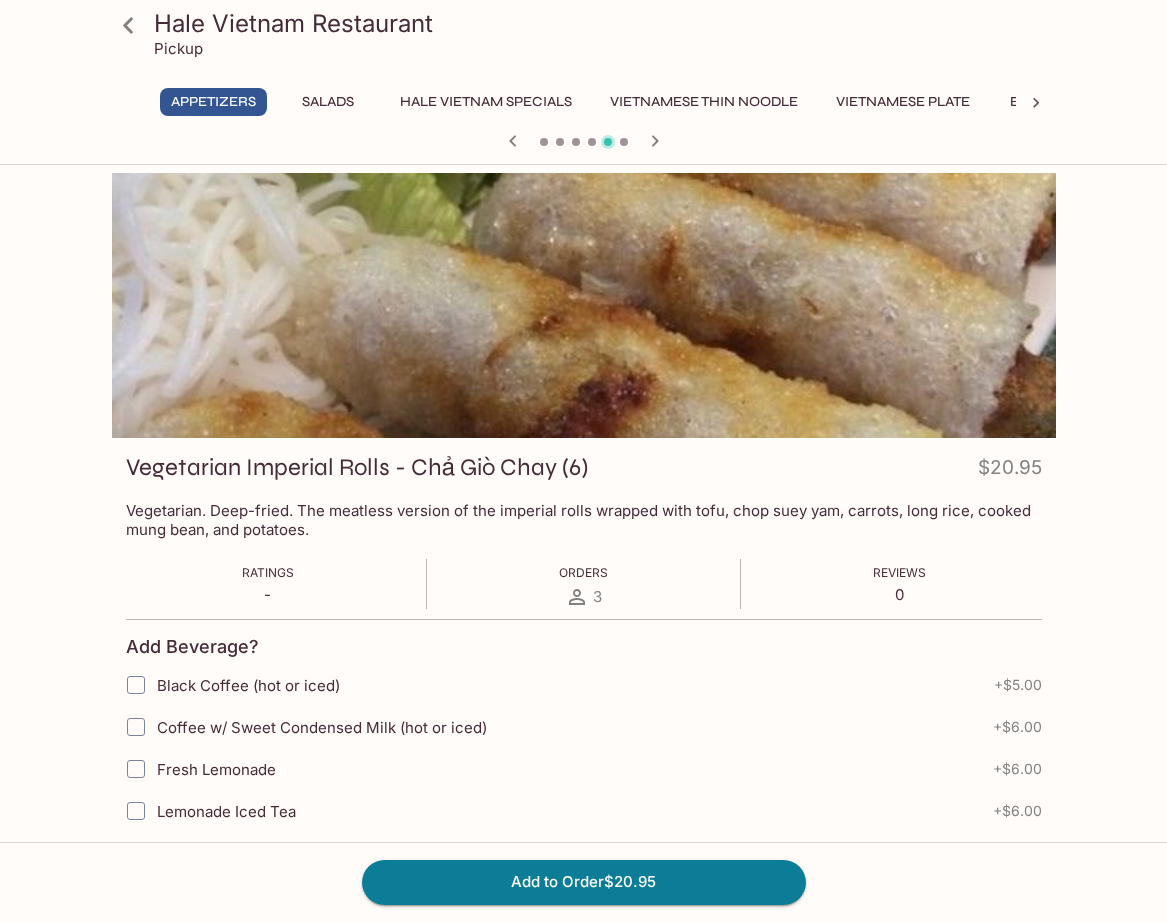 click 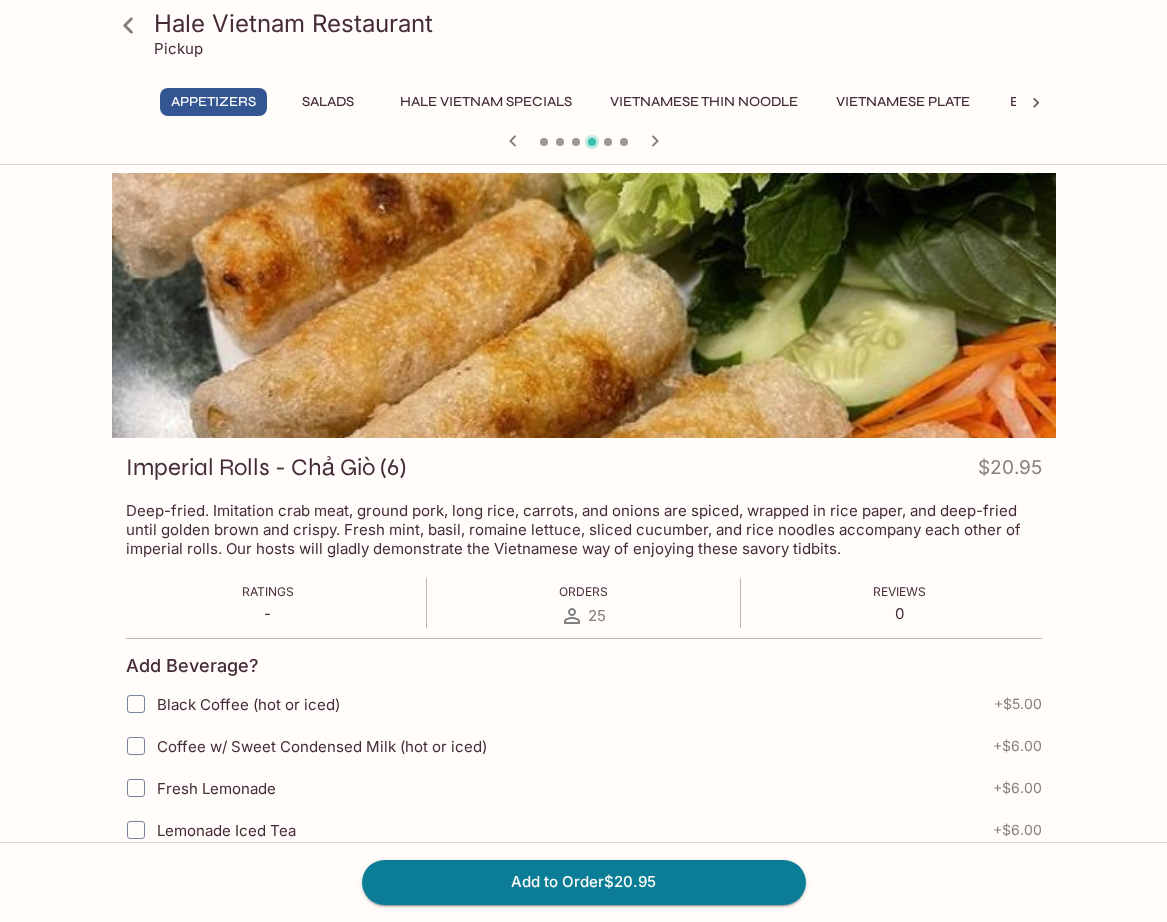 click 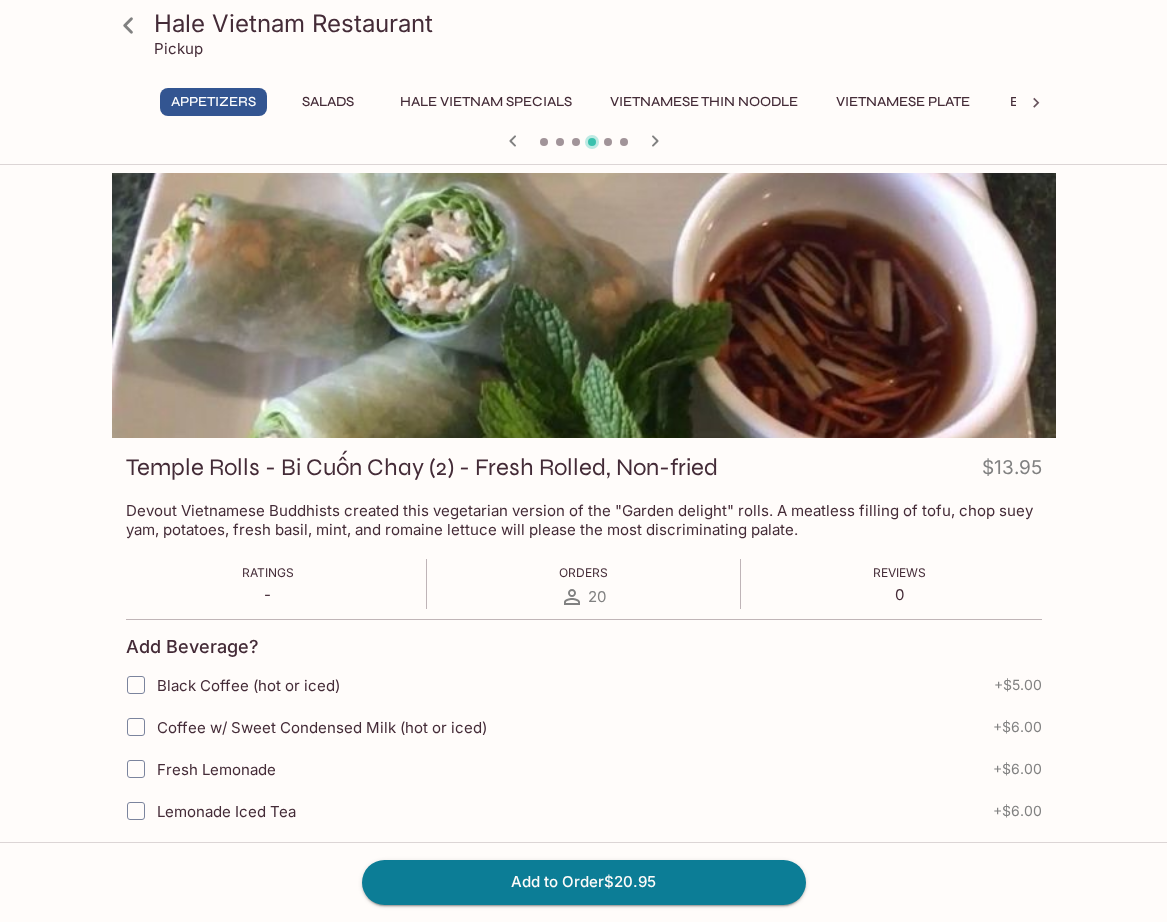 click 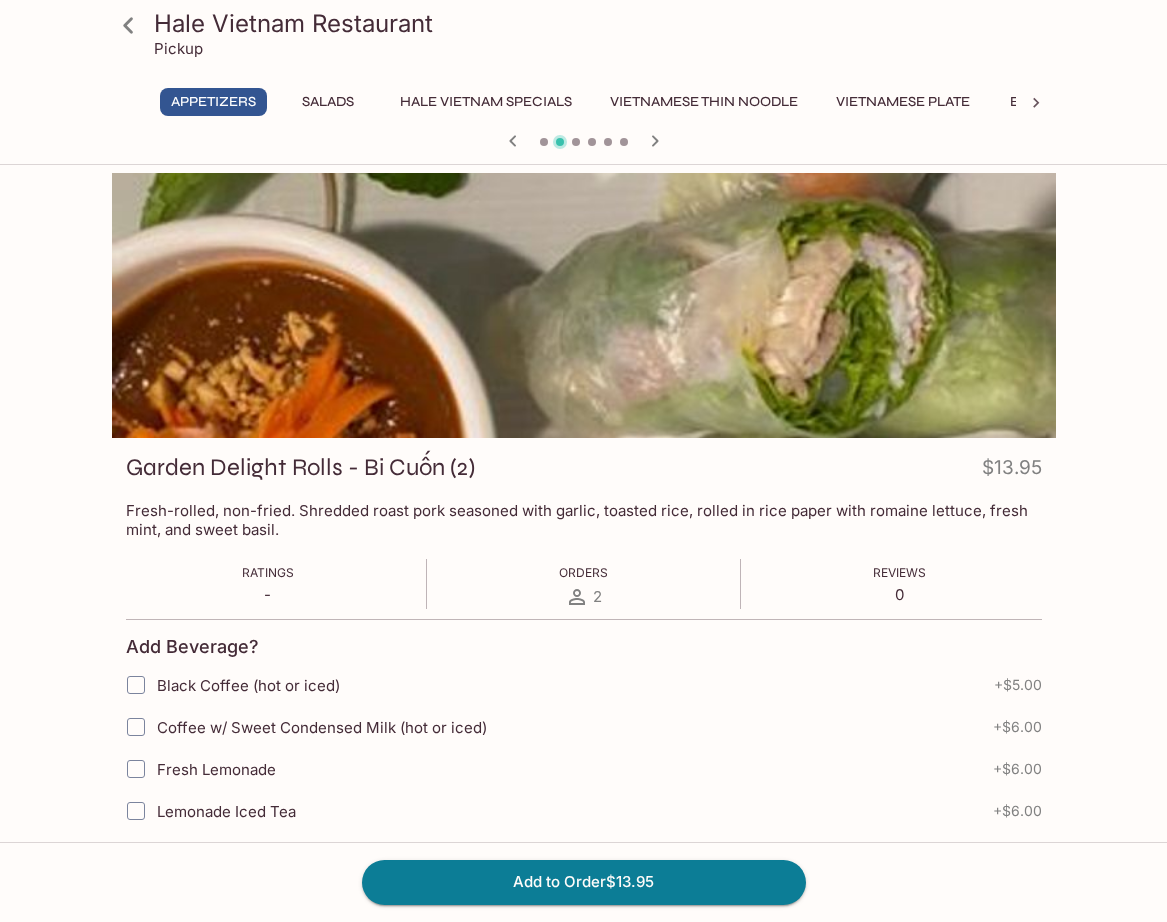 click 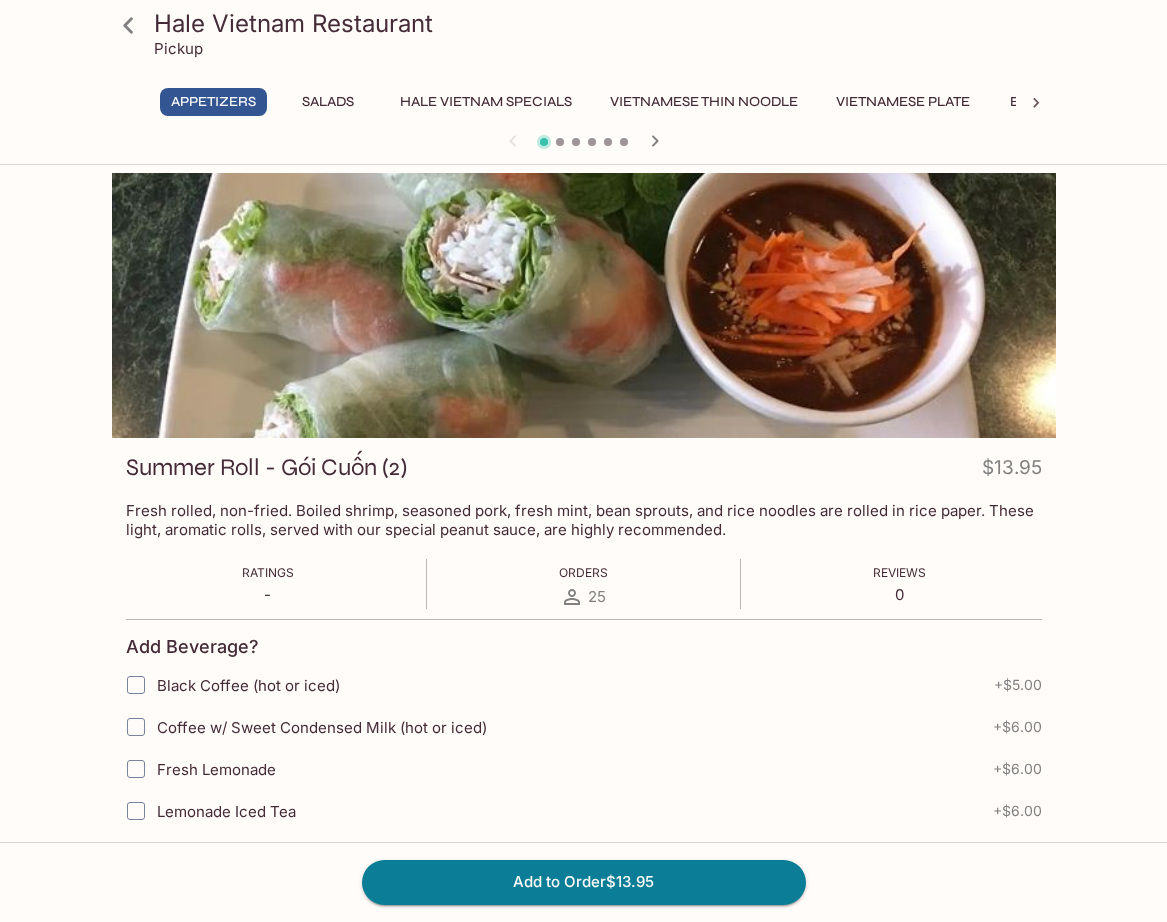click at bounding box center (584, 143) 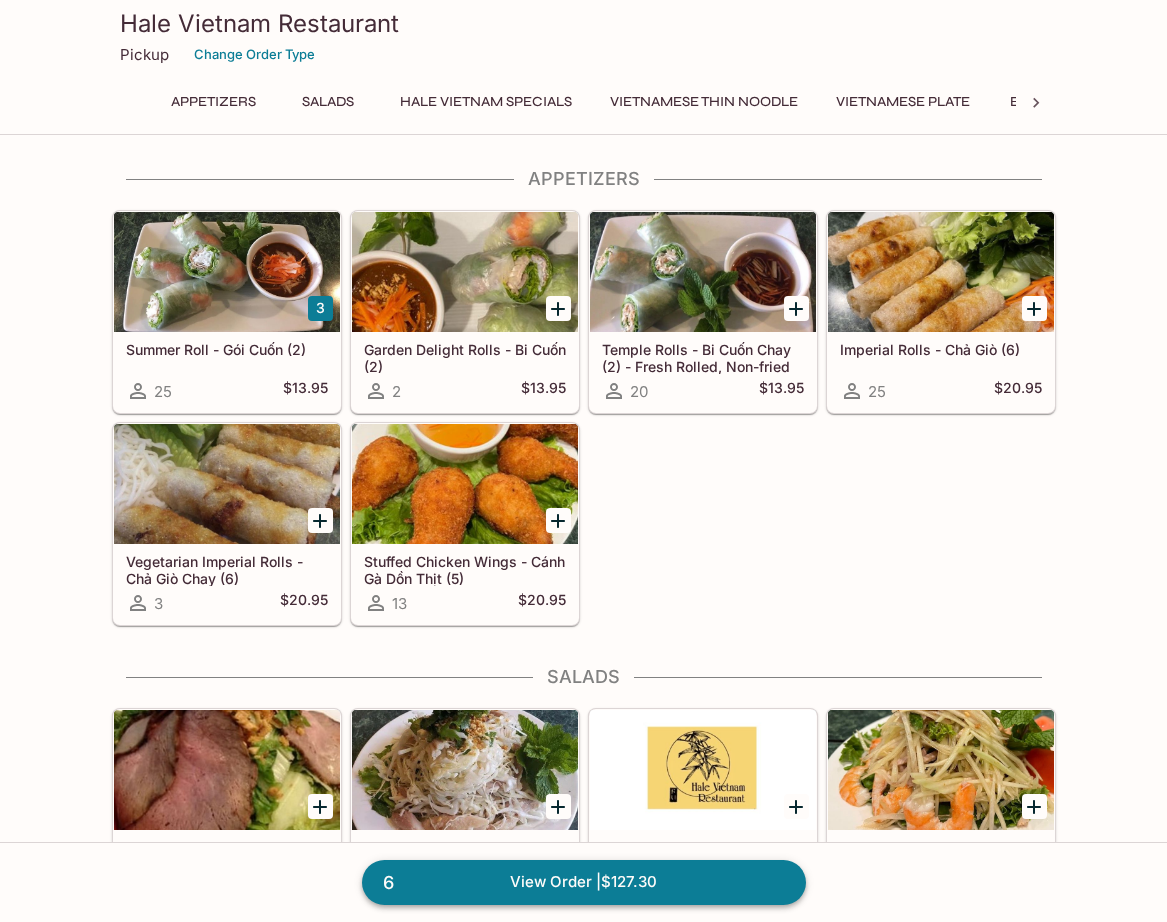 click on "6 View Order |  $[PRICE]" at bounding box center [584, 882] 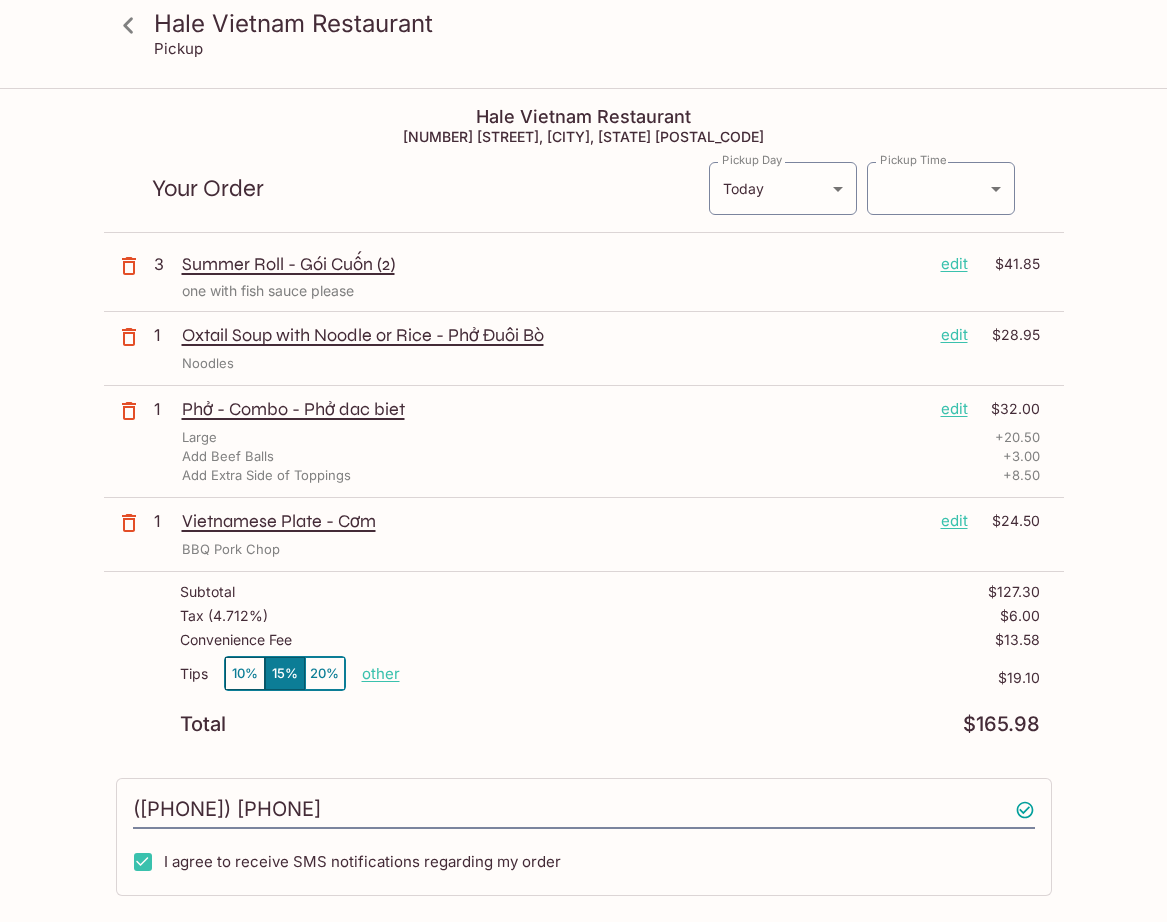 click on "edit" at bounding box center (954, 264) 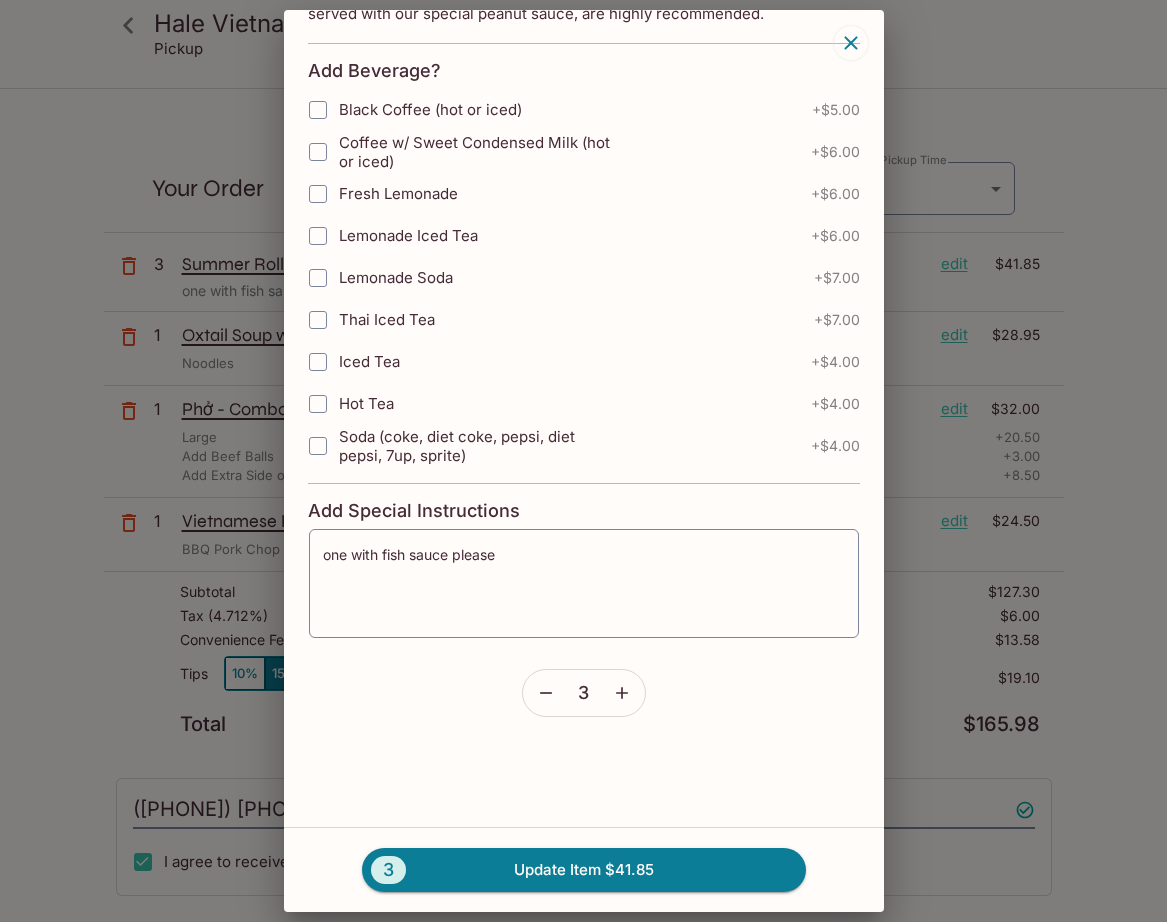 scroll, scrollTop: 138, scrollLeft: 0, axis: vertical 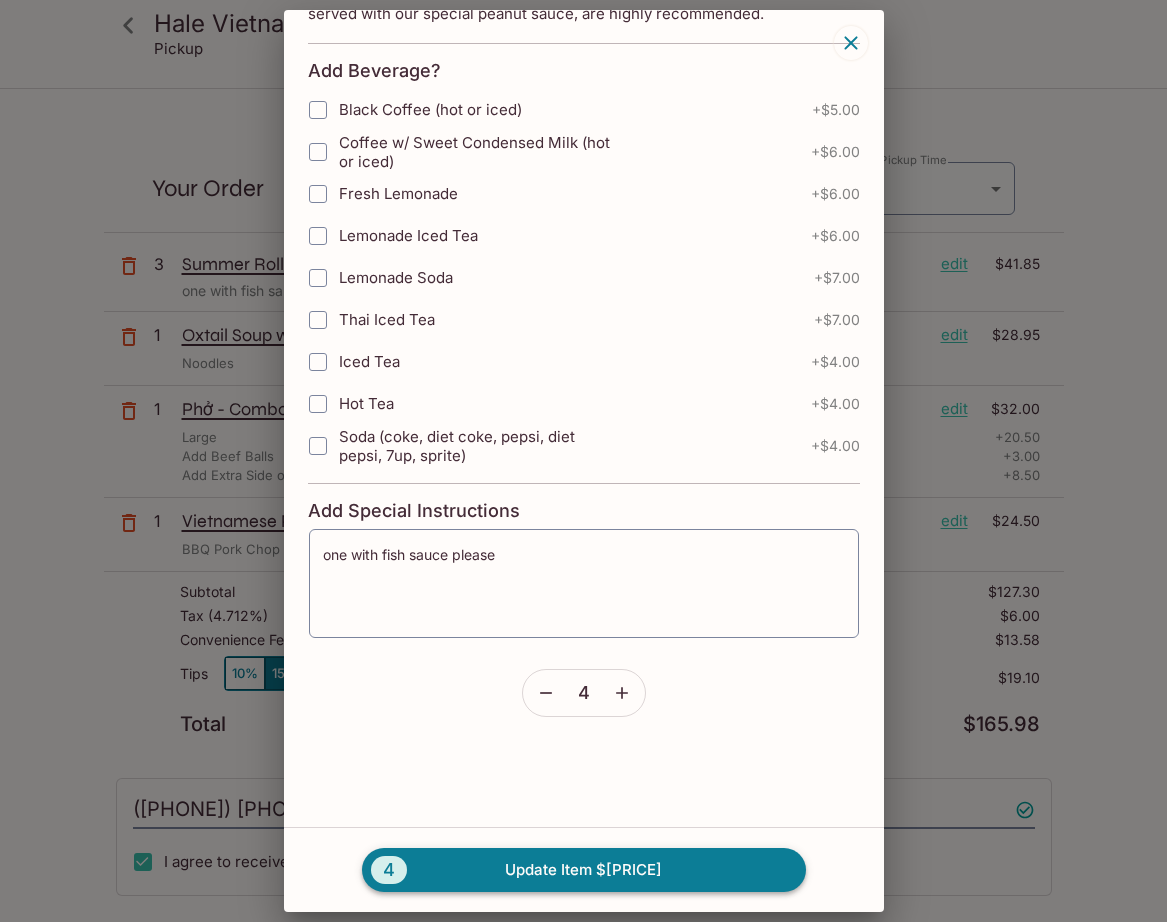 click on "4 Update Item $[PRICE]" at bounding box center (584, 870) 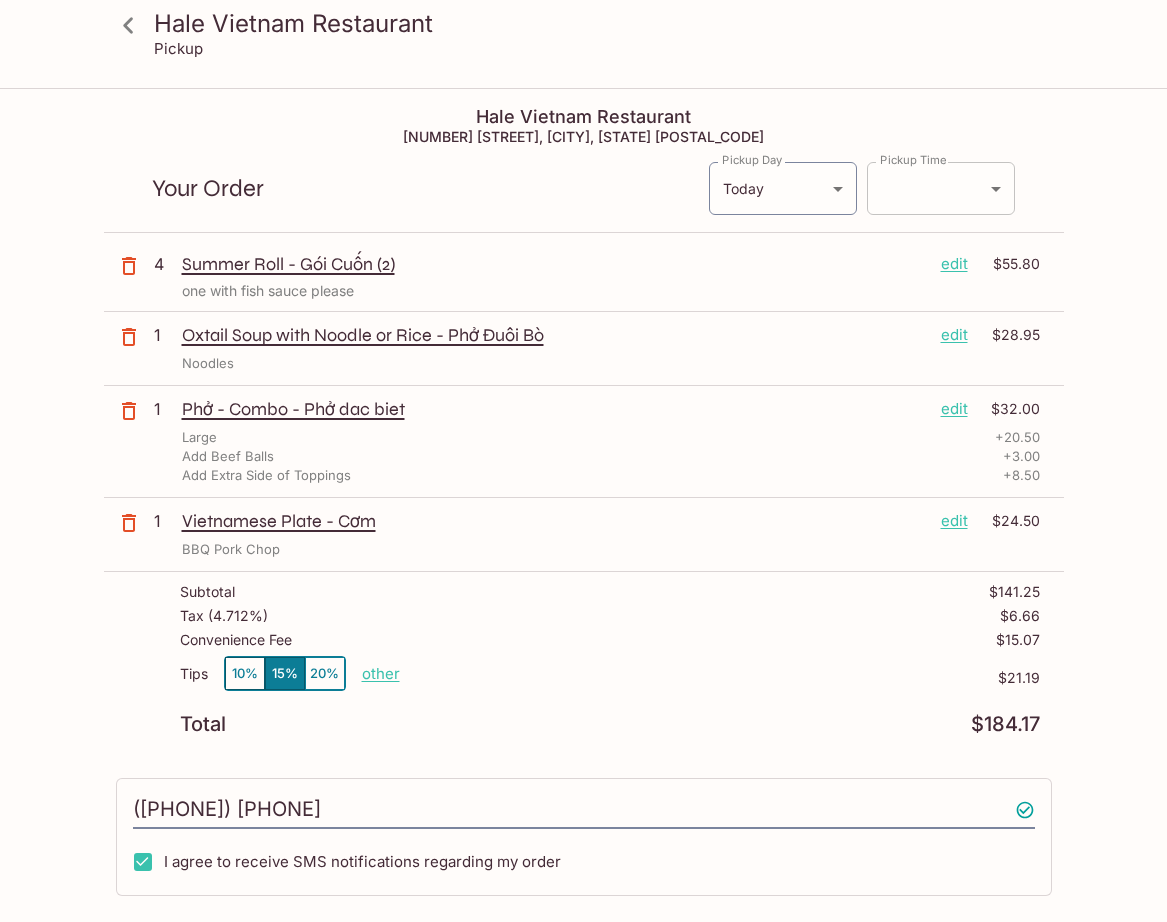 click on "Hale Vietnam Restaurant Pickup Hale Vietnam Restaurant [NUMBER] [STREET], [CITY], [STATE] [POSTAL_CODE] Your Order Pickup Day Today Today Pickup Day Pickup Time ​ [DATE]T[TIME] Pickup Time 4 Summer Roll - Gói Cuốn (2) edit $[PRICE] one with fish sauce please 1 Oxtail Soup with Noodle or Rice - Phở Đuôi Bò edit $[PRICE] Noodles 1 Phở - Combo - Phở dac biet edit $[PRICE] Large + $[PRICE] Add Beef Balls + $[PRICE] Add Extra Side of Toppings + $[PRICE] 1 Vietnamese Plate - Cơm edit $[PRICE] BBQ Pork Chop Subtotal $[PRICE] Tax ( 4.712% ) $[PRICE] Convenience Fee $[PRICE] Tips 10% 15% 20% other $[PRICE] Total $[PRICE] ([PHONE]) I agree to receive SMS notifications regarding my order [FIRST] [LAST] x Pay with Credit Card Hale Vietnam Restaurant | Powered by Beluga" at bounding box center (583, 551) 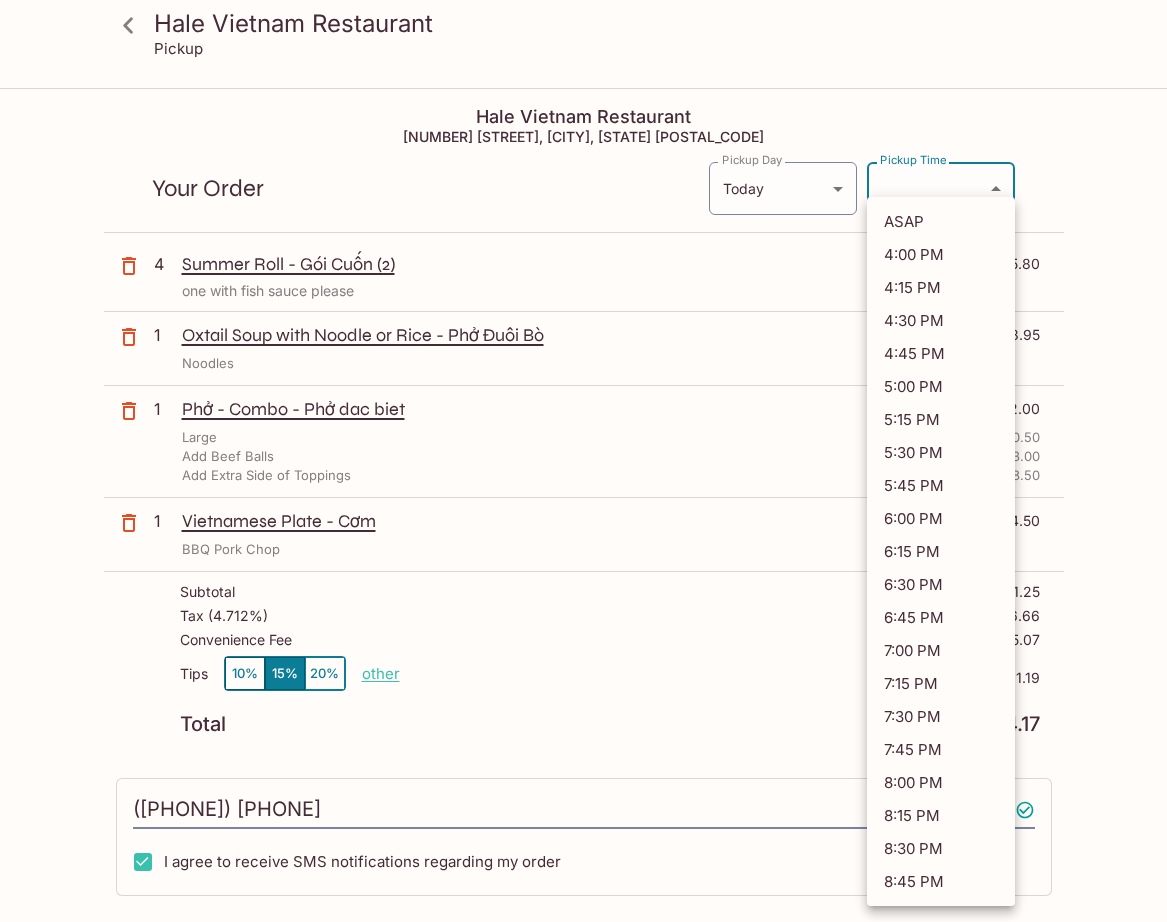 click on "4:30 PM" at bounding box center (941, 320) 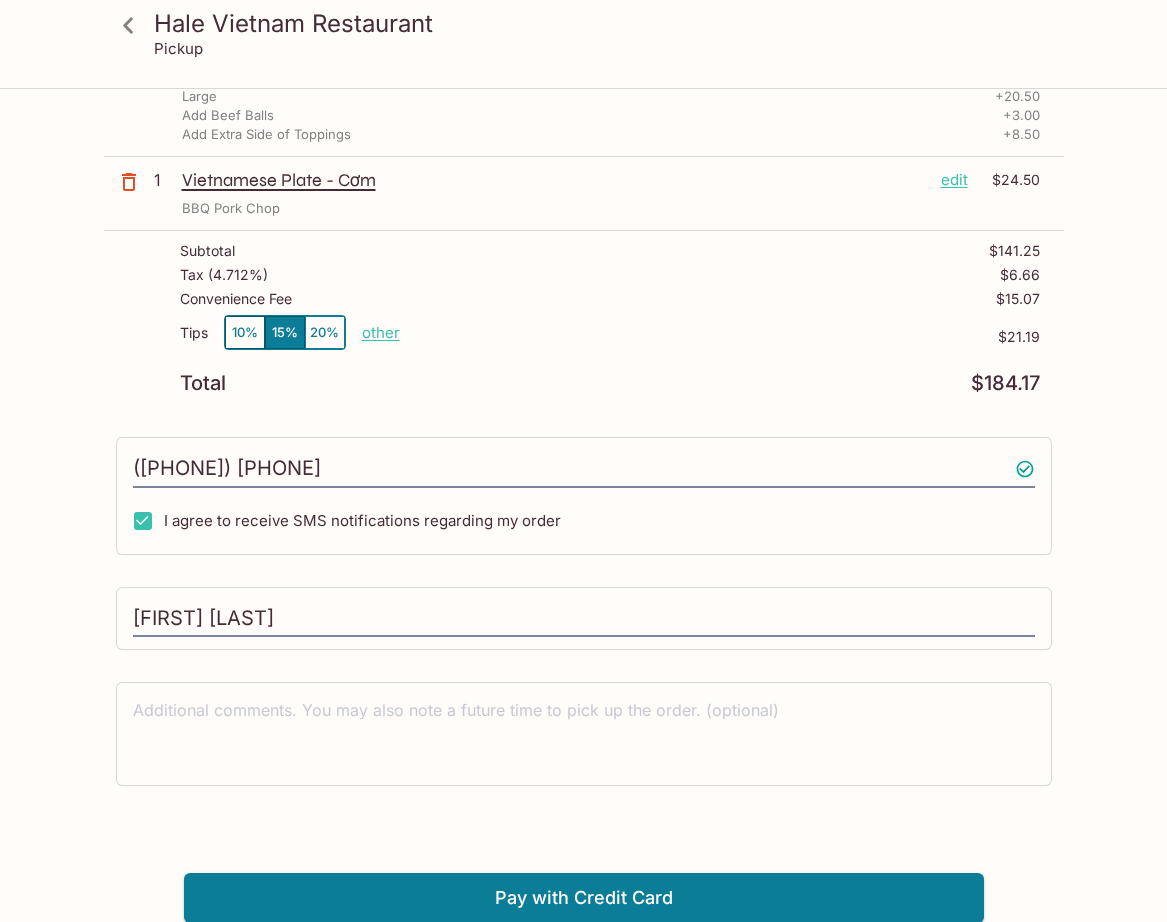 scroll, scrollTop: 0, scrollLeft: 0, axis: both 